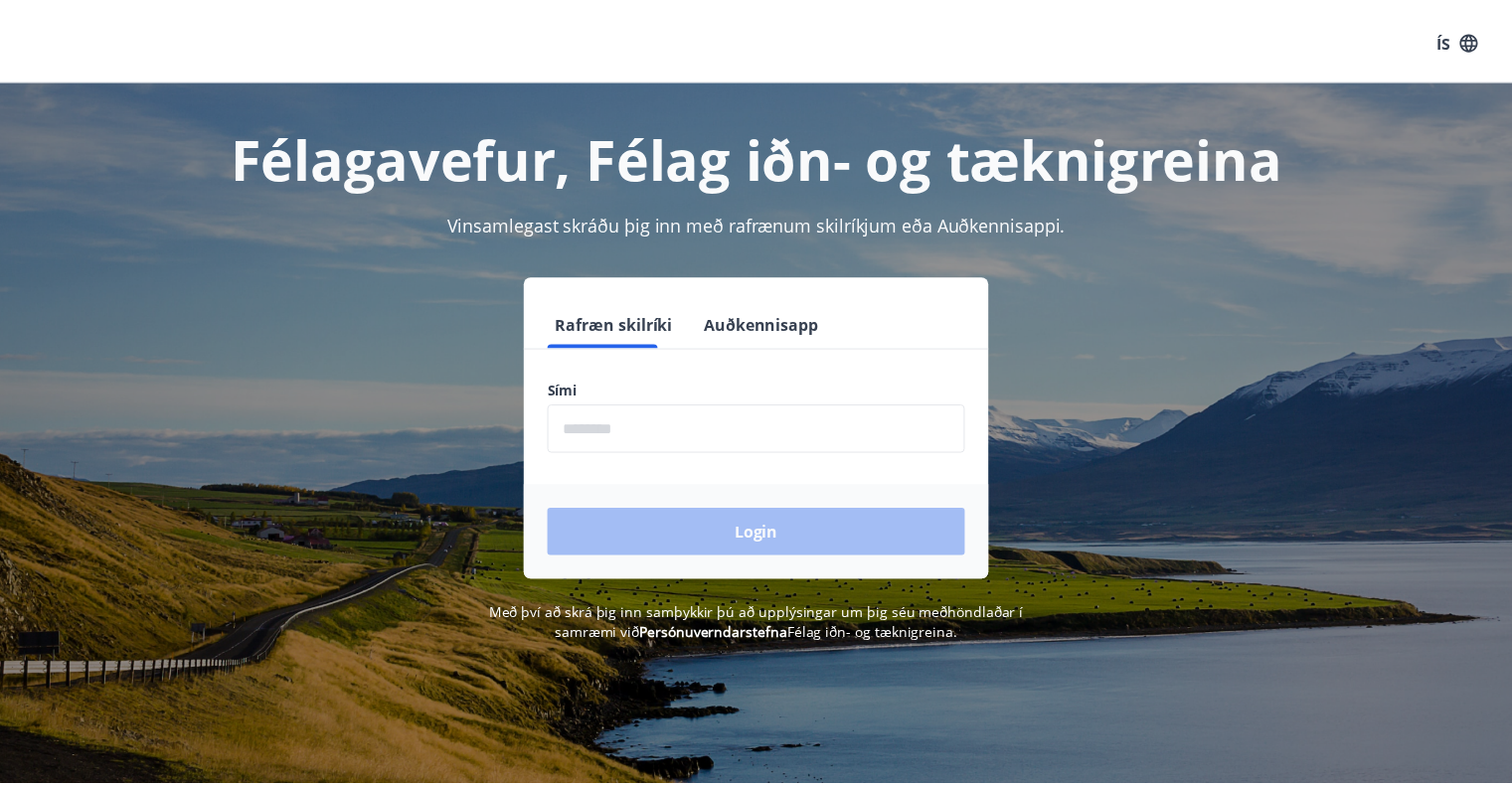 scroll, scrollTop: 0, scrollLeft: 0, axis: both 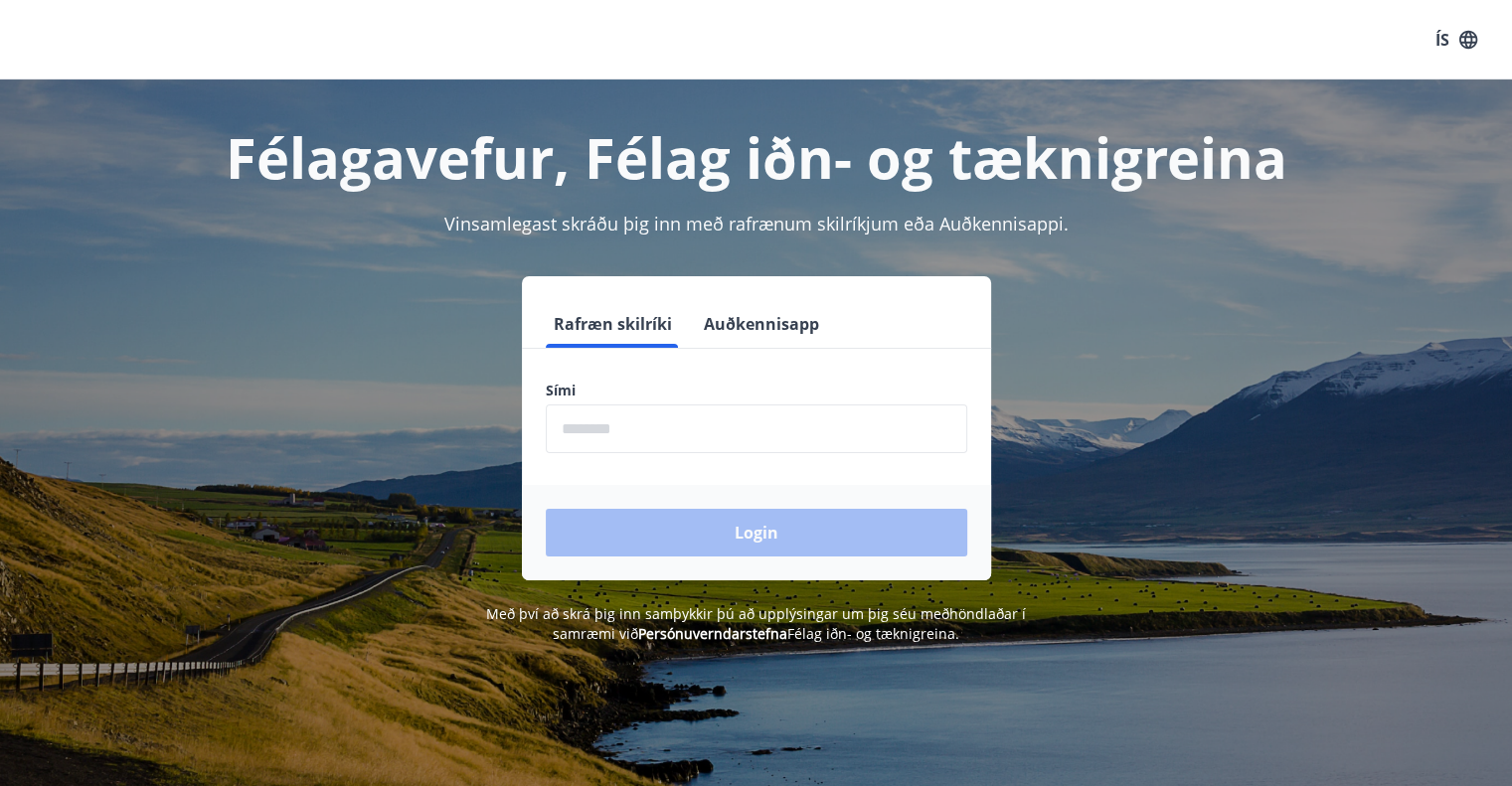 click at bounding box center (756, 428) 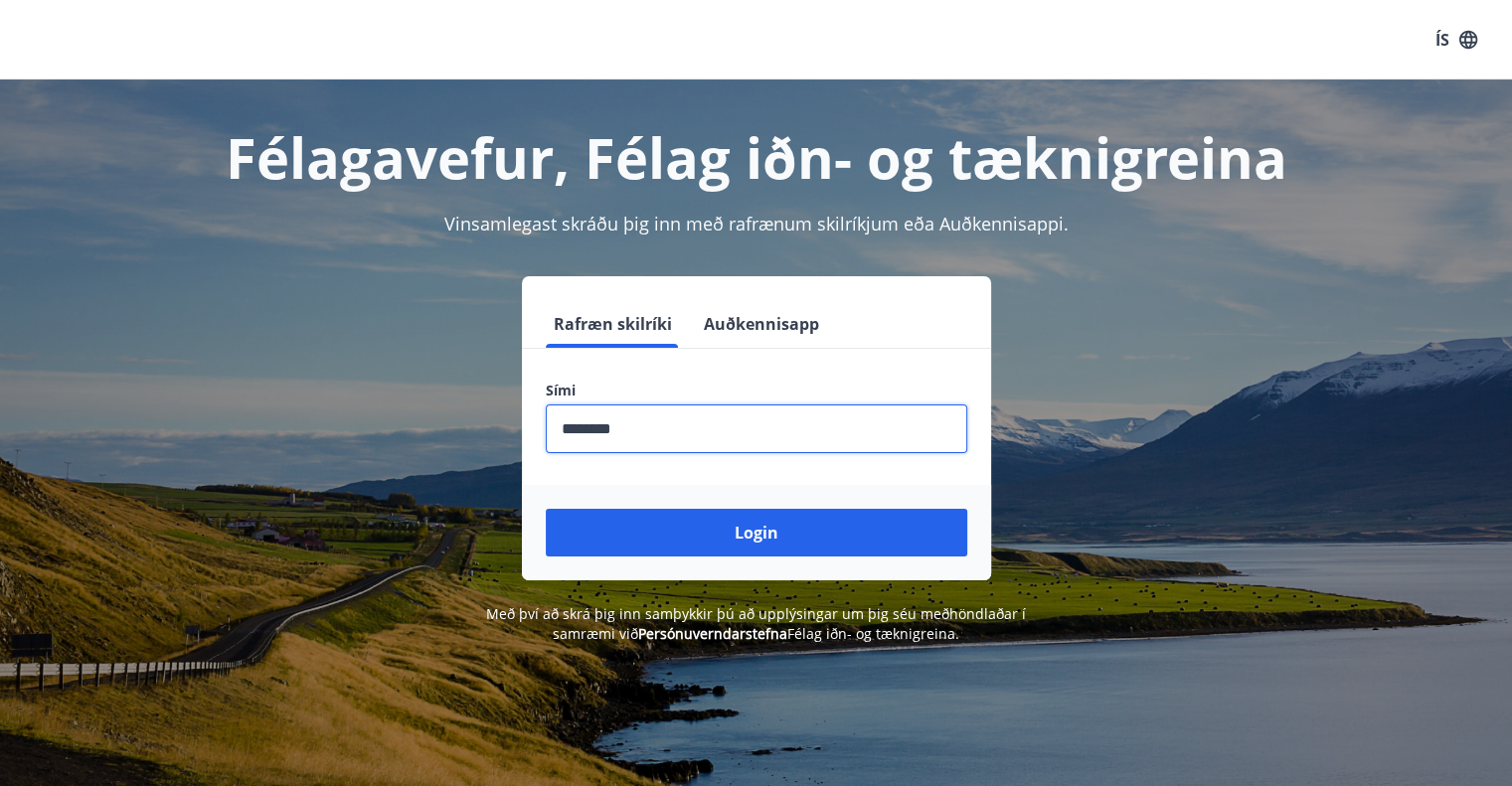 click on "Login" at bounding box center (756, 533) 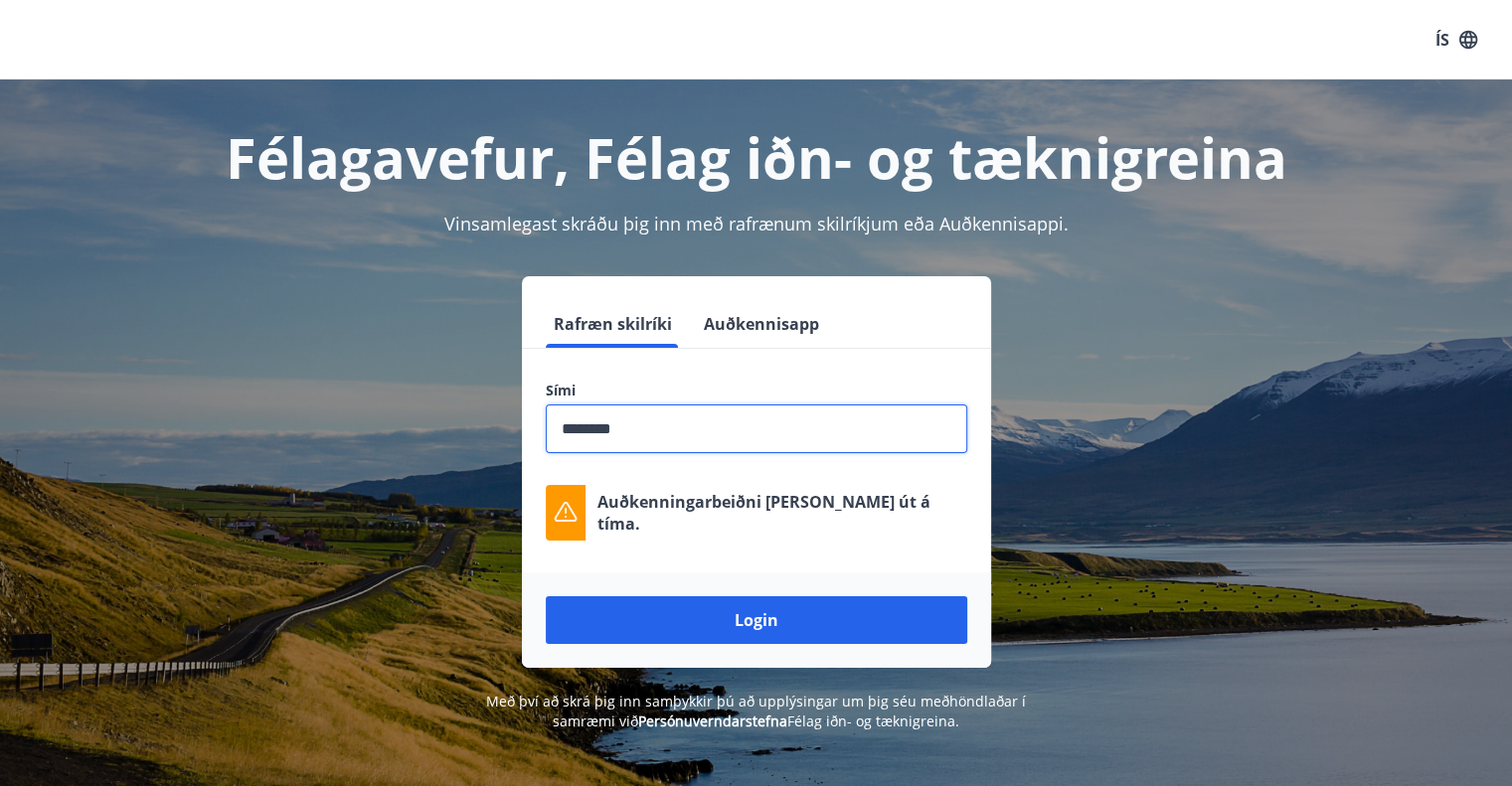 drag, startPoint x: 652, startPoint y: 425, endPoint x: 291, endPoint y: 480, distance: 365.16572 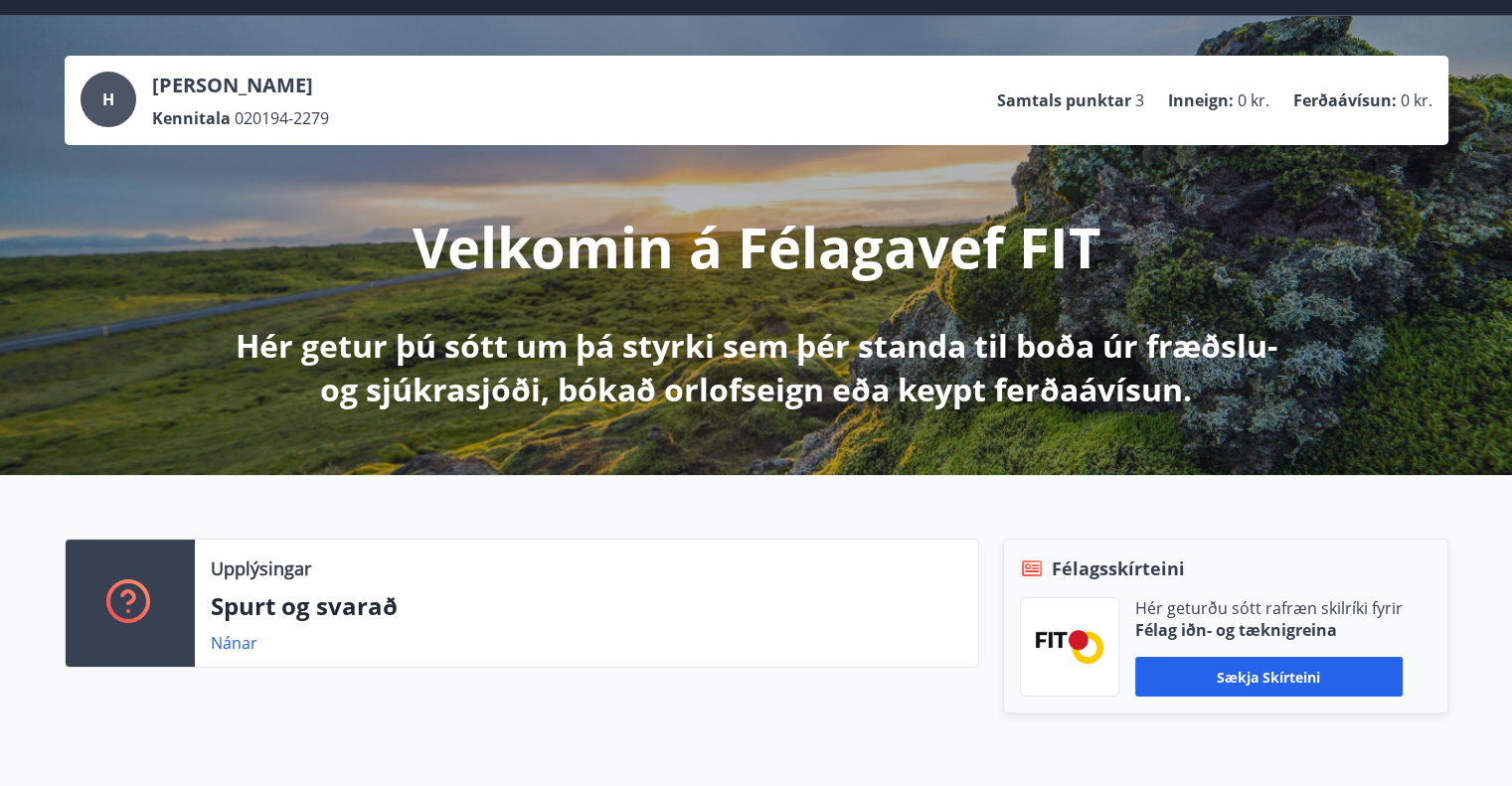 scroll, scrollTop: 99, scrollLeft: 0, axis: vertical 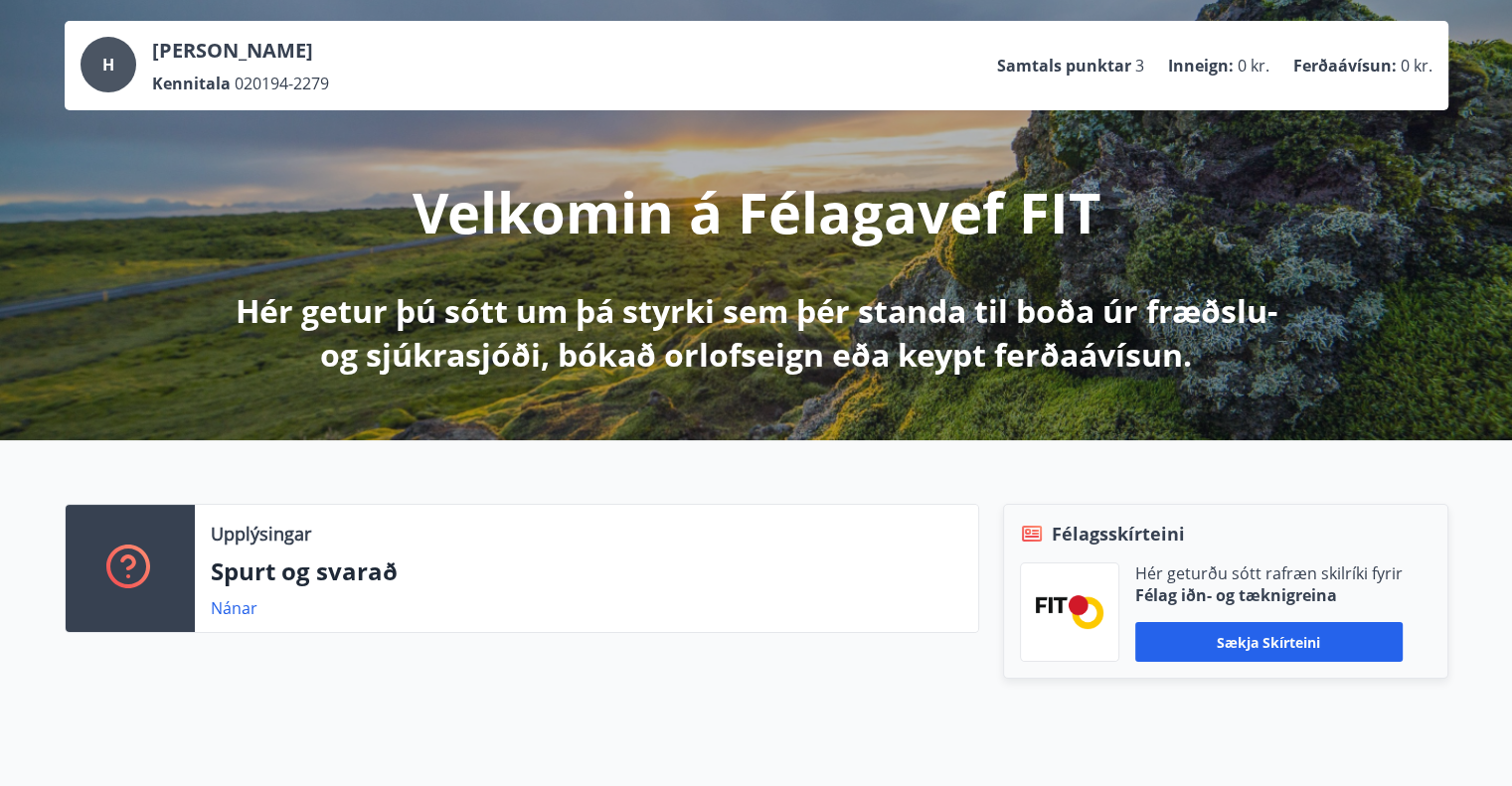 drag, startPoint x: 240, startPoint y: 614, endPoint x: 226, endPoint y: 610, distance: 14.56022 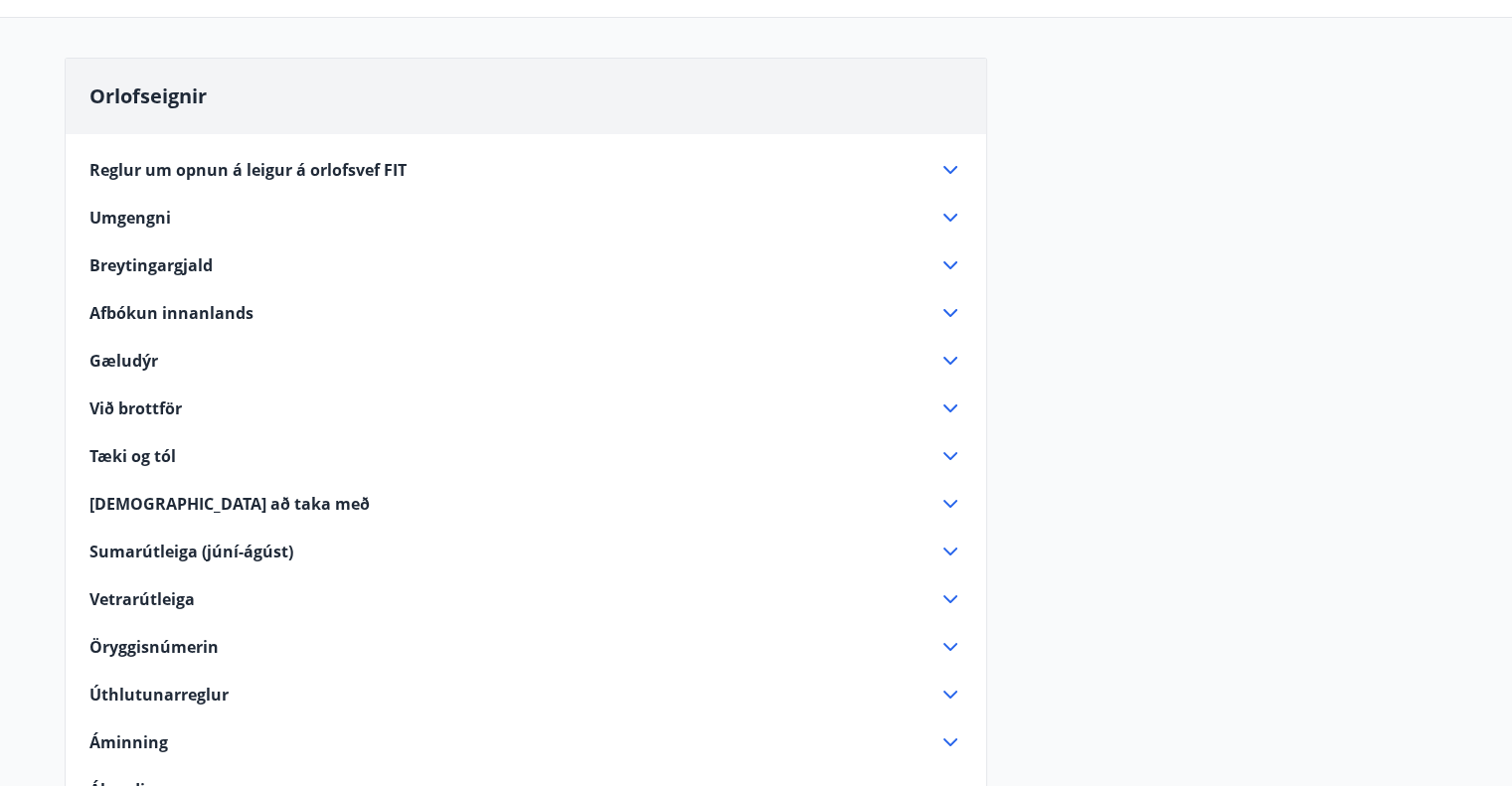 scroll, scrollTop: 201, scrollLeft: 0, axis: vertical 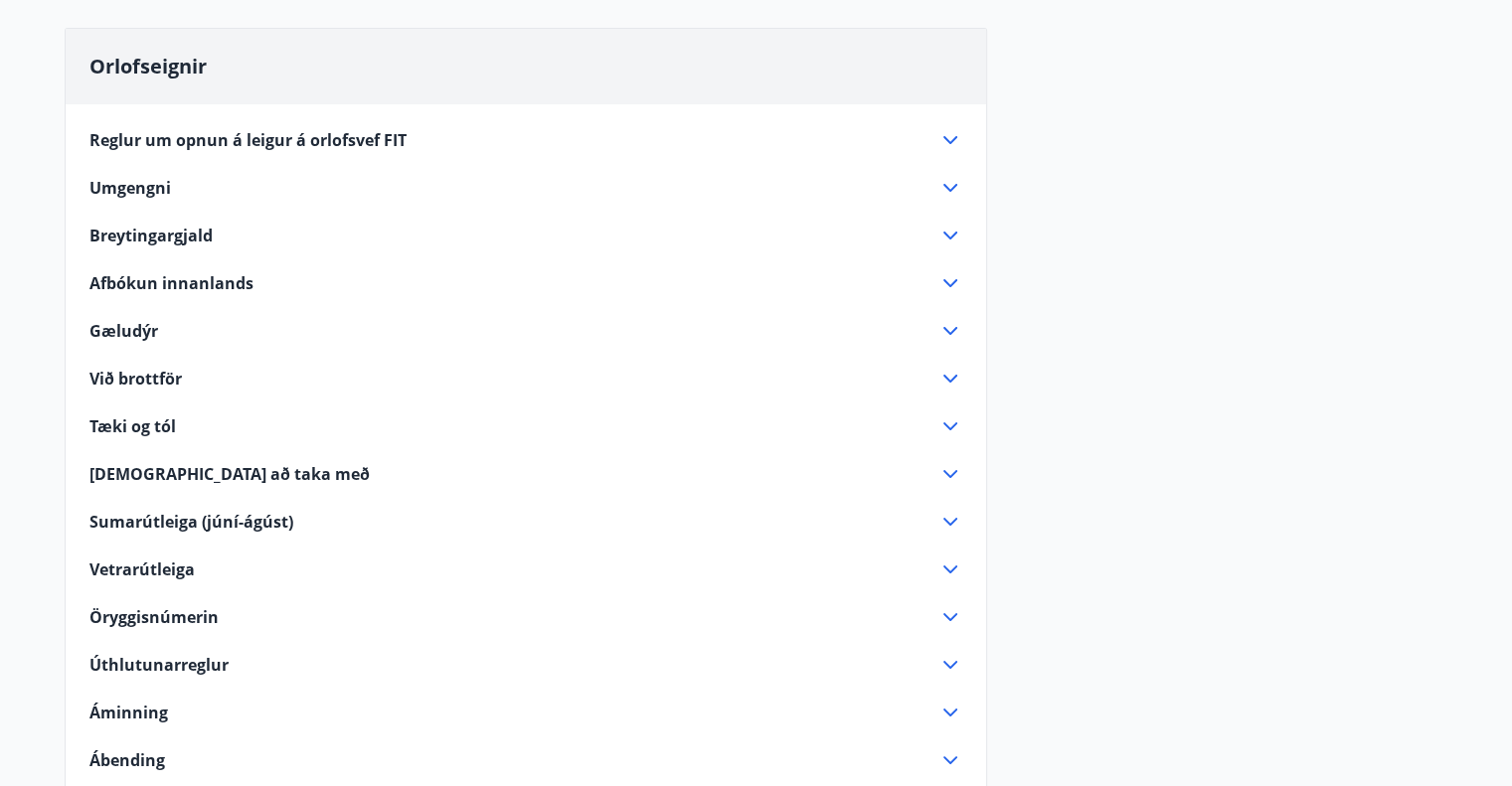 click 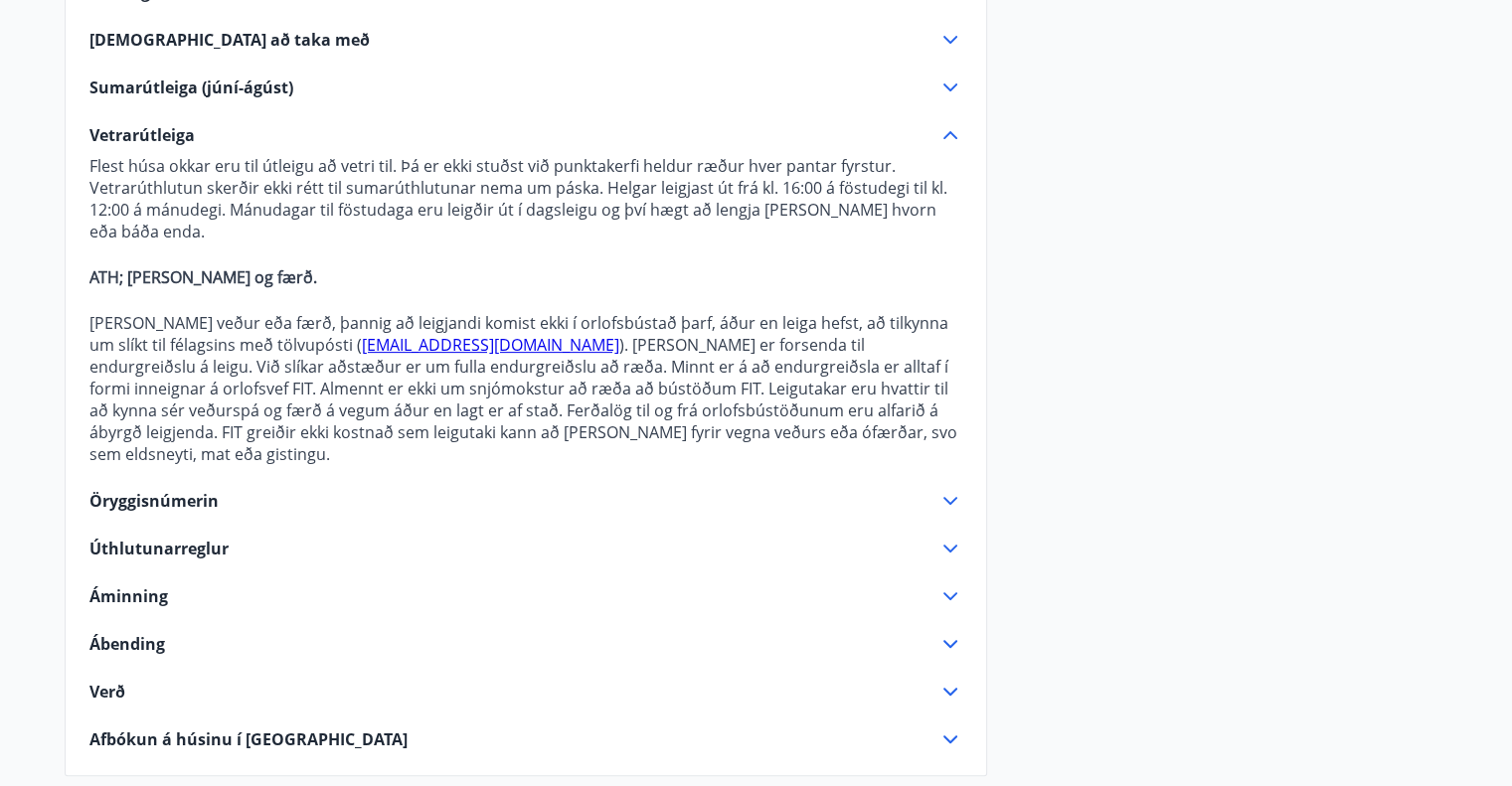 scroll, scrollTop: 0, scrollLeft: 0, axis: both 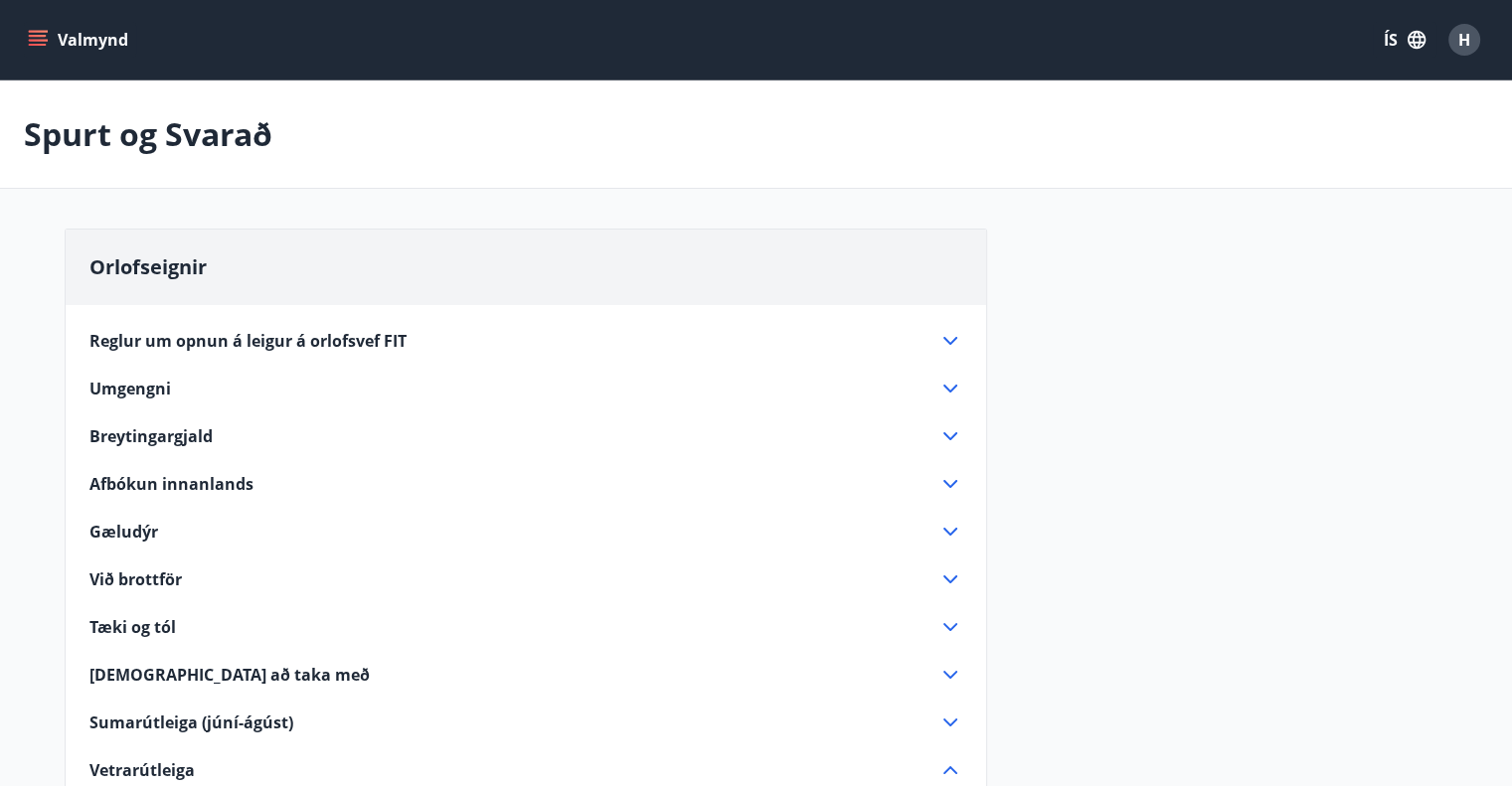 click 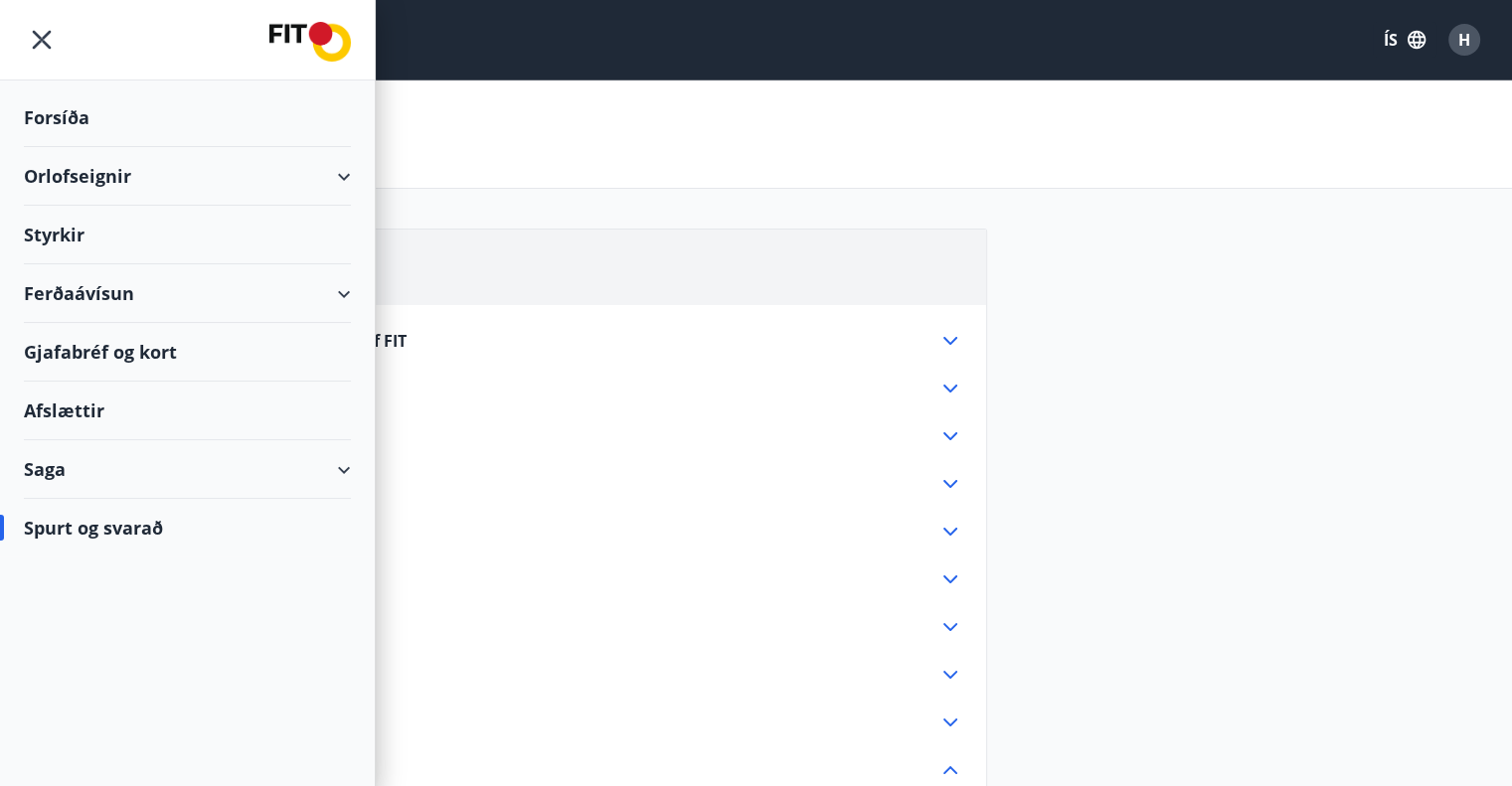 click on "Orlofseignir" at bounding box center (187, 176) 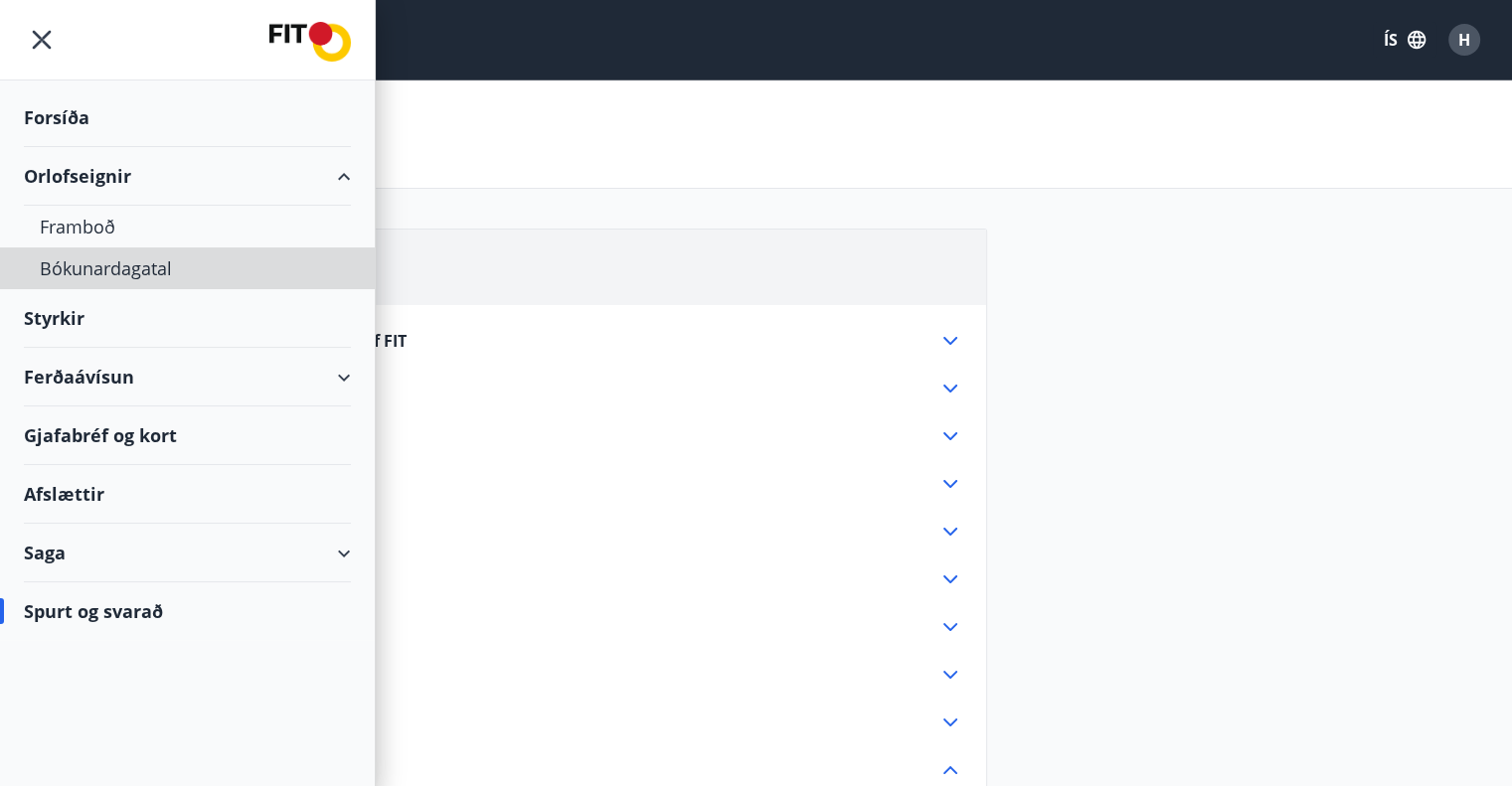 click on "Bókunardagatal" at bounding box center [187, 268] 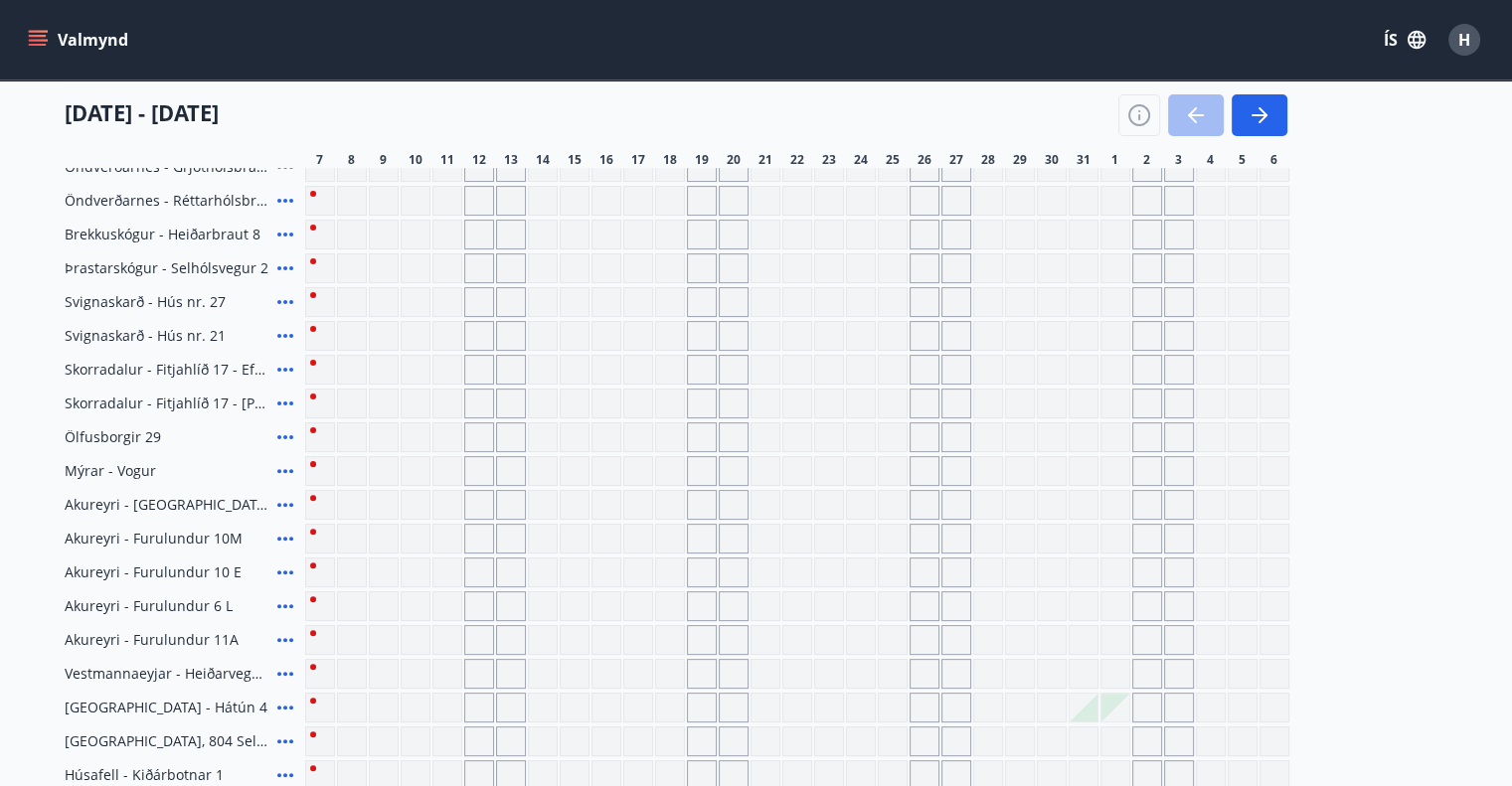 scroll, scrollTop: 484, scrollLeft: 0, axis: vertical 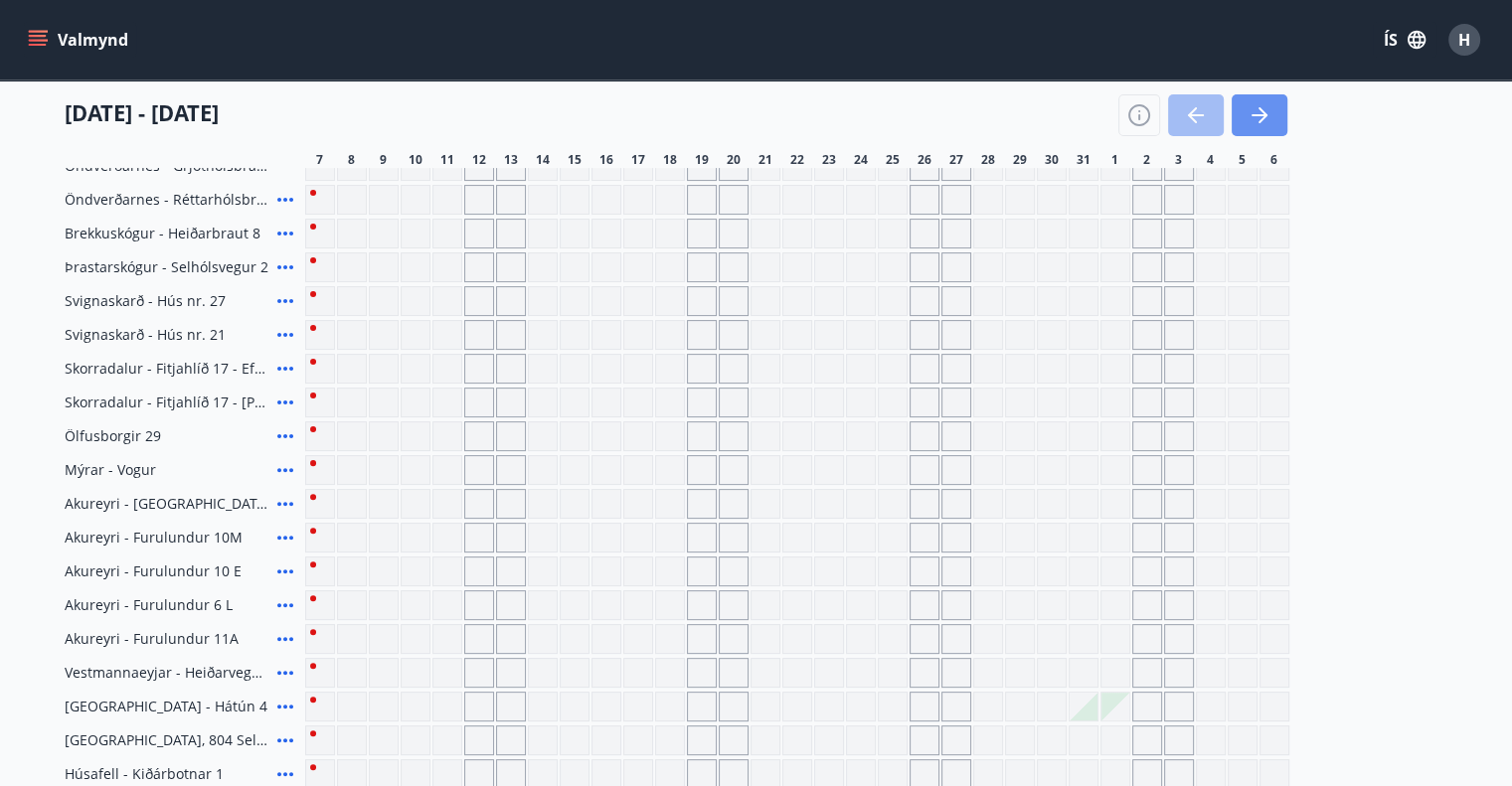 click 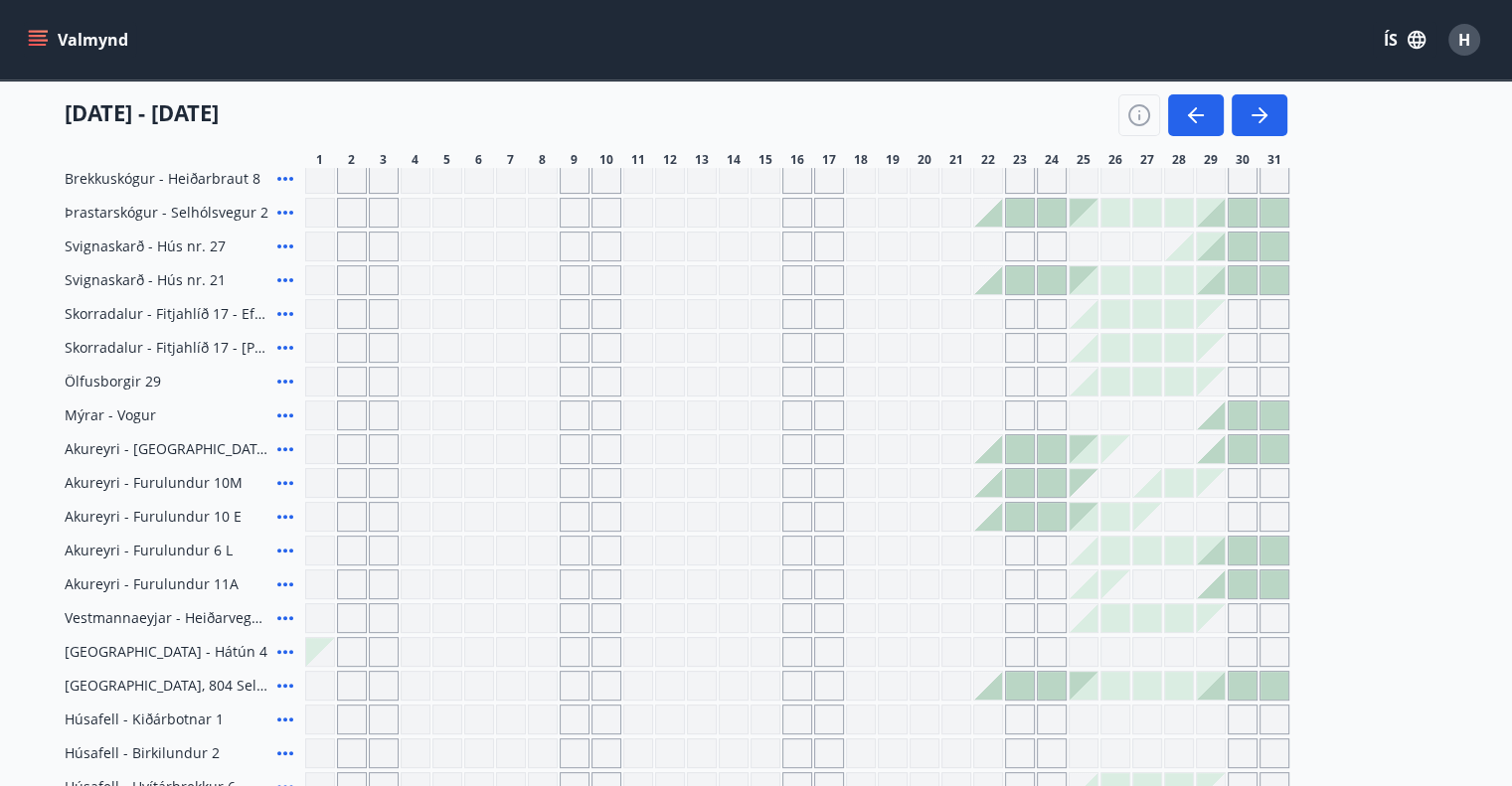 scroll, scrollTop: 504, scrollLeft: 0, axis: vertical 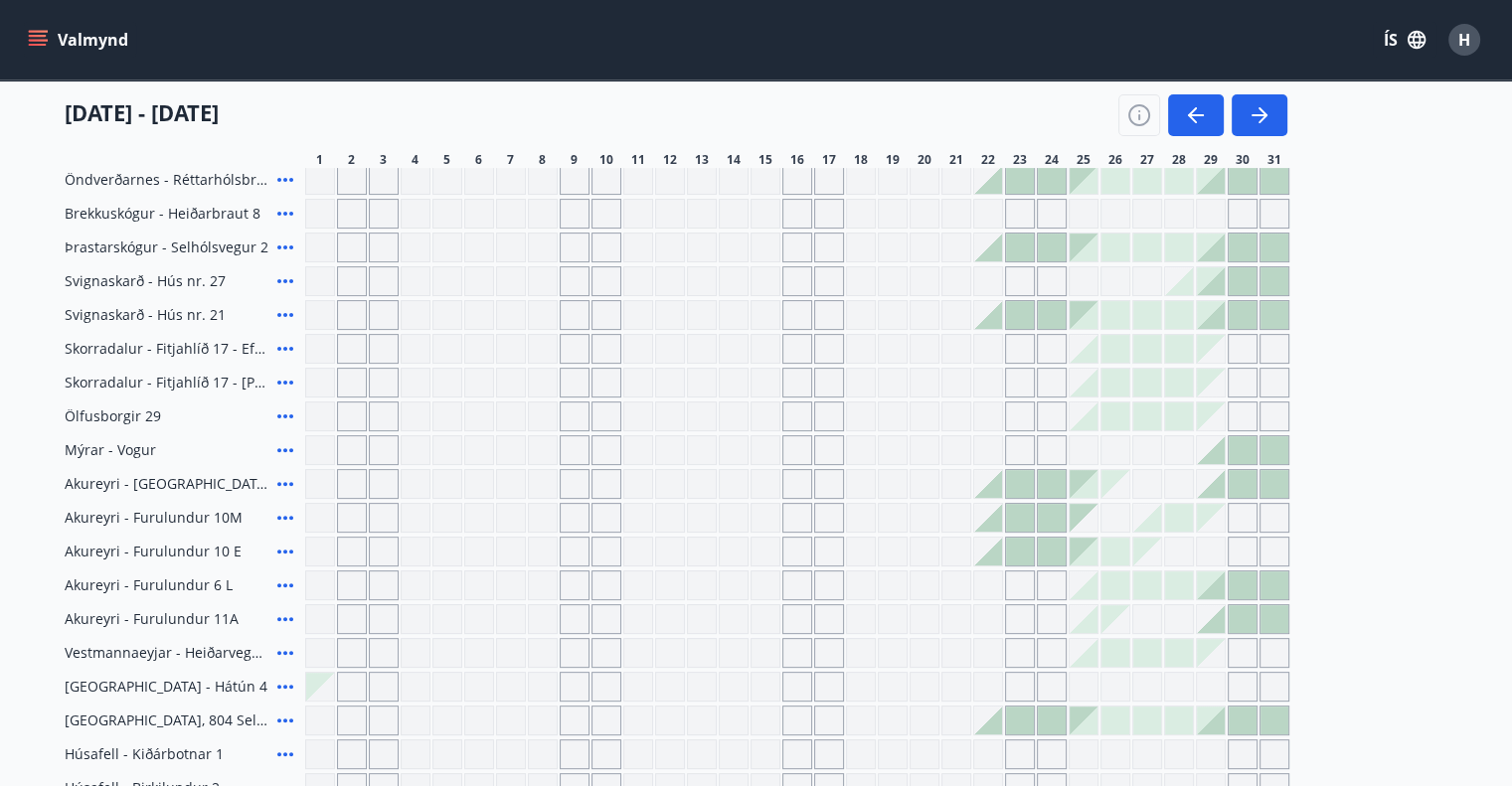 click at bounding box center (1260, 115) 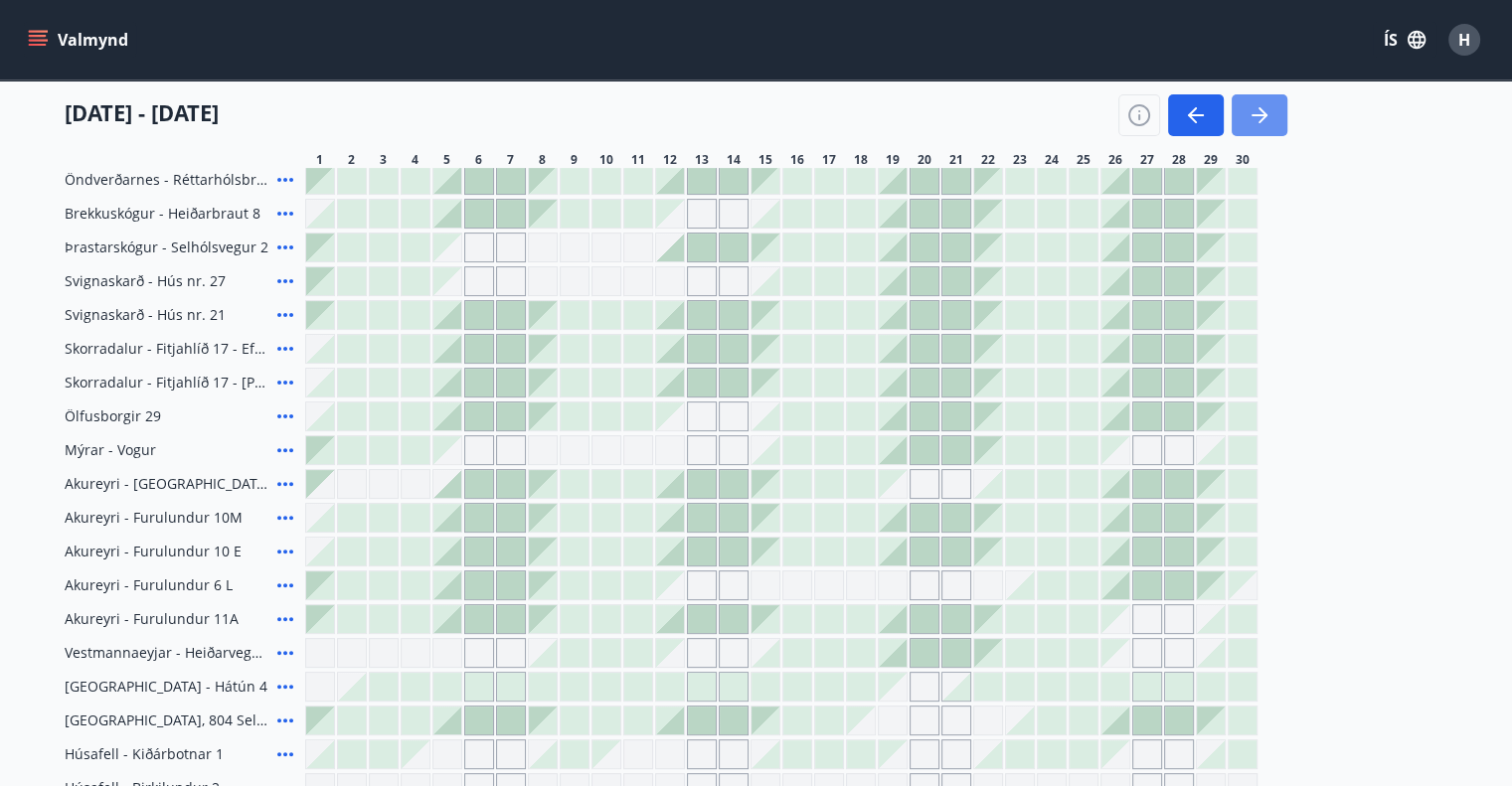 click 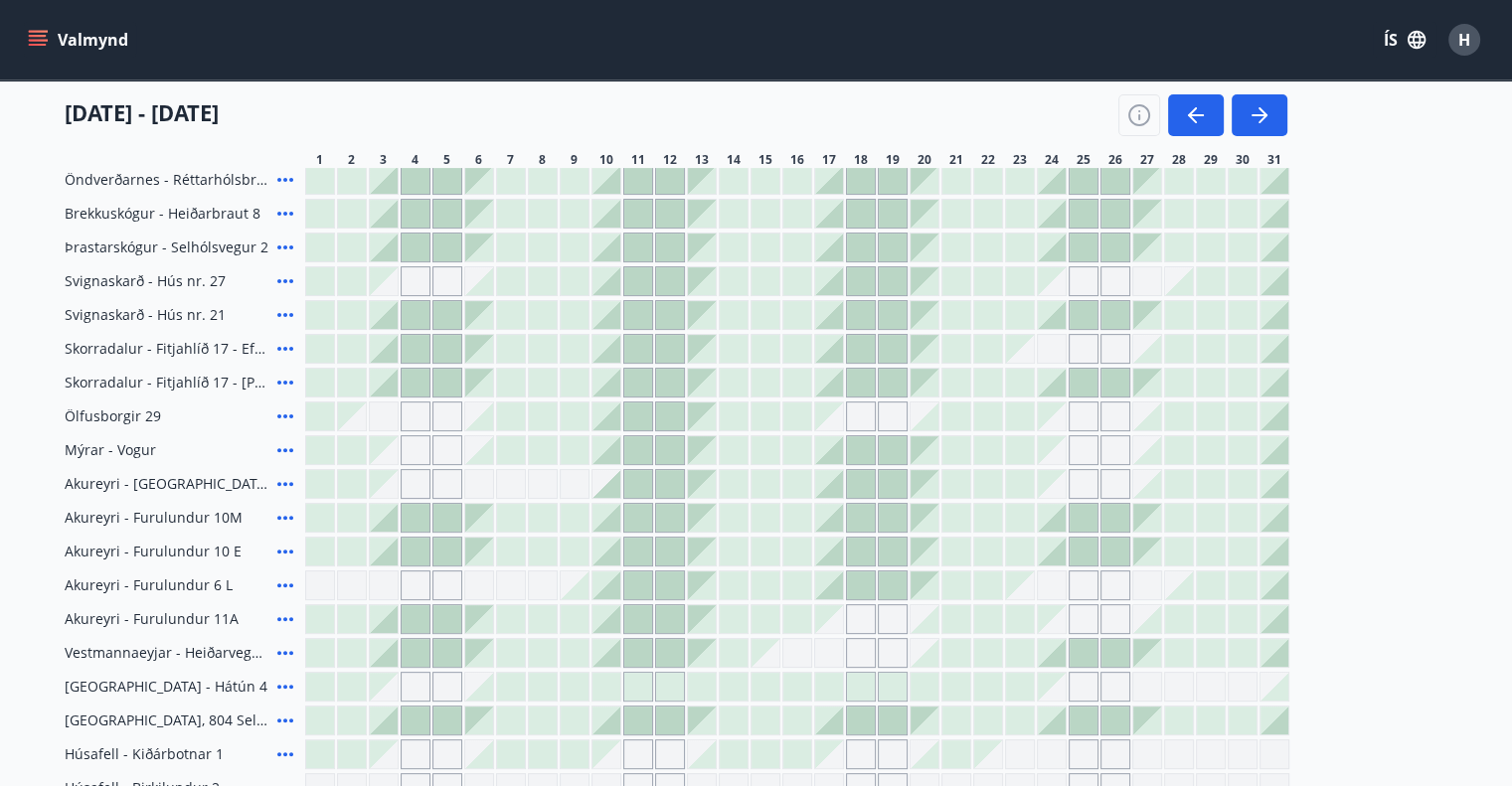 click 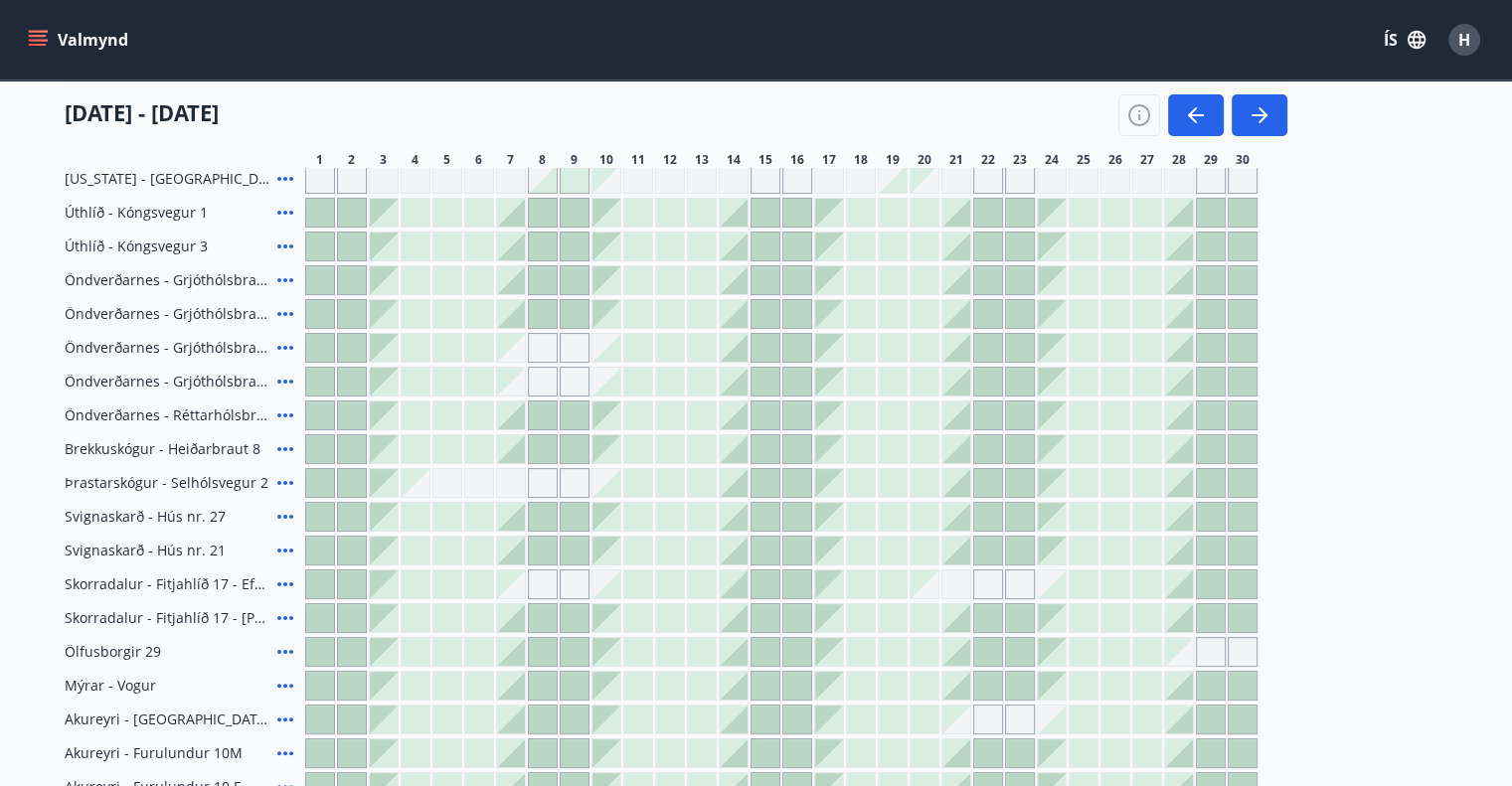 scroll, scrollTop: 206, scrollLeft: 0, axis: vertical 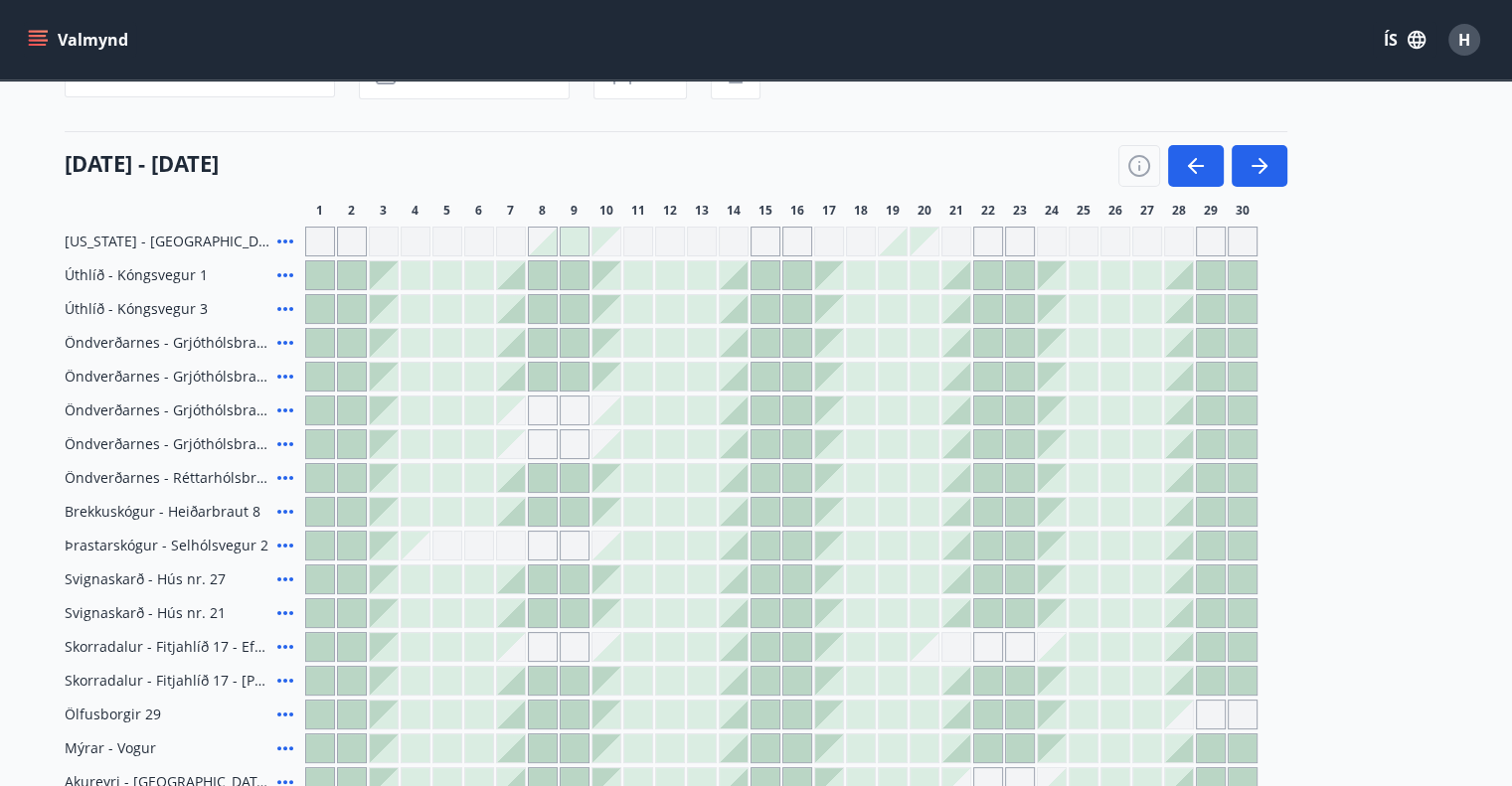 click 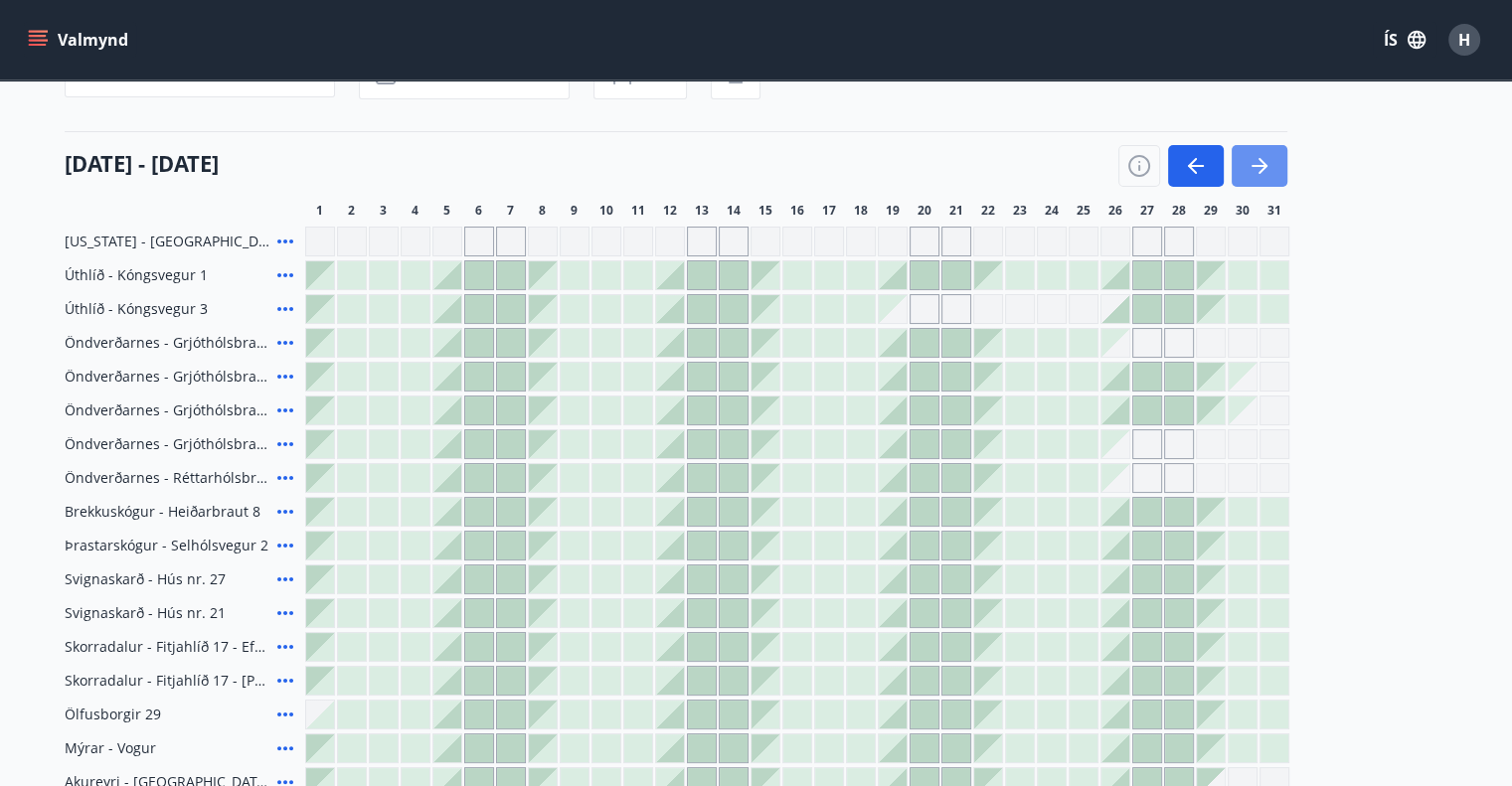 click 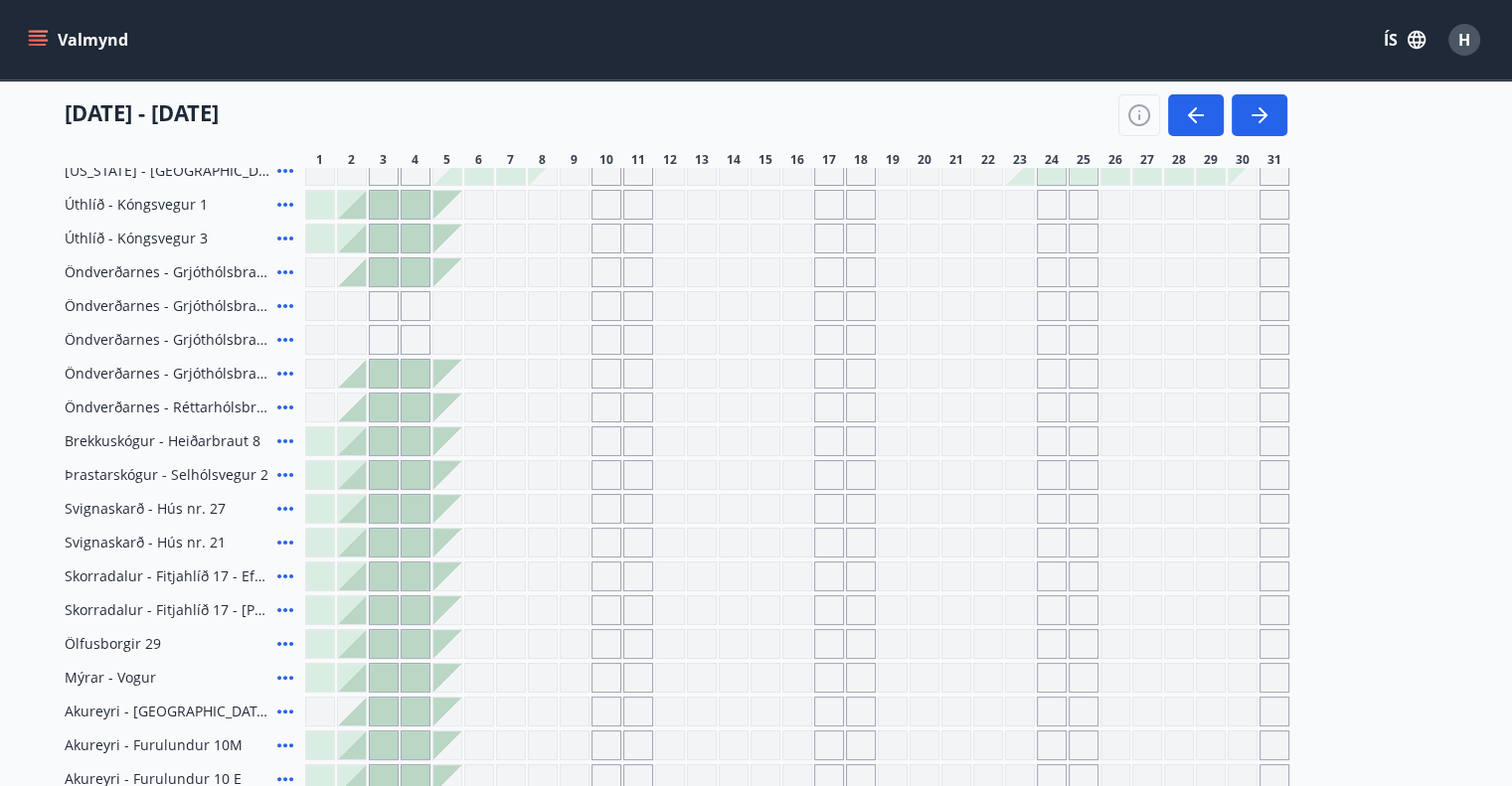 scroll, scrollTop: 206, scrollLeft: 0, axis: vertical 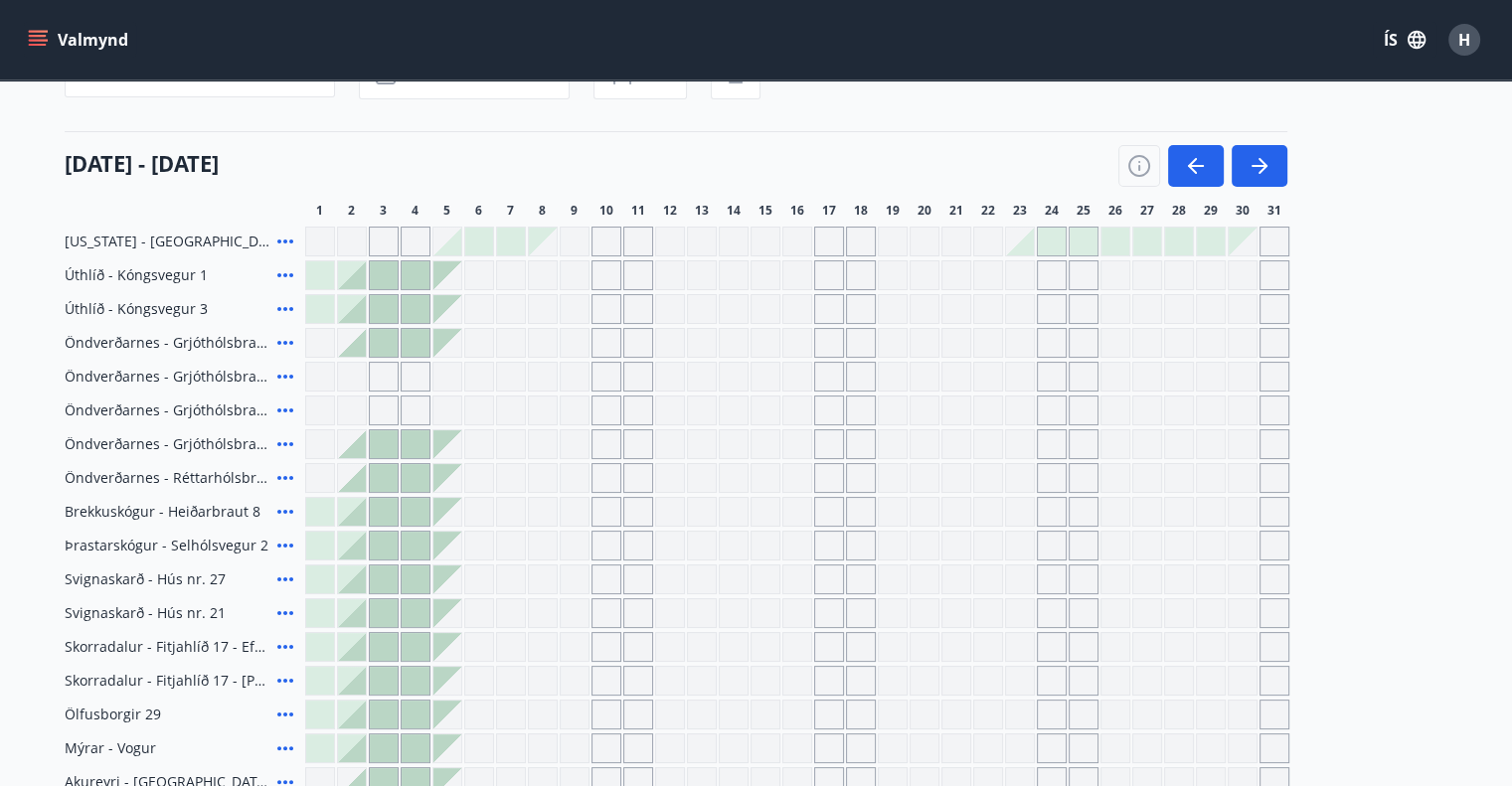 click 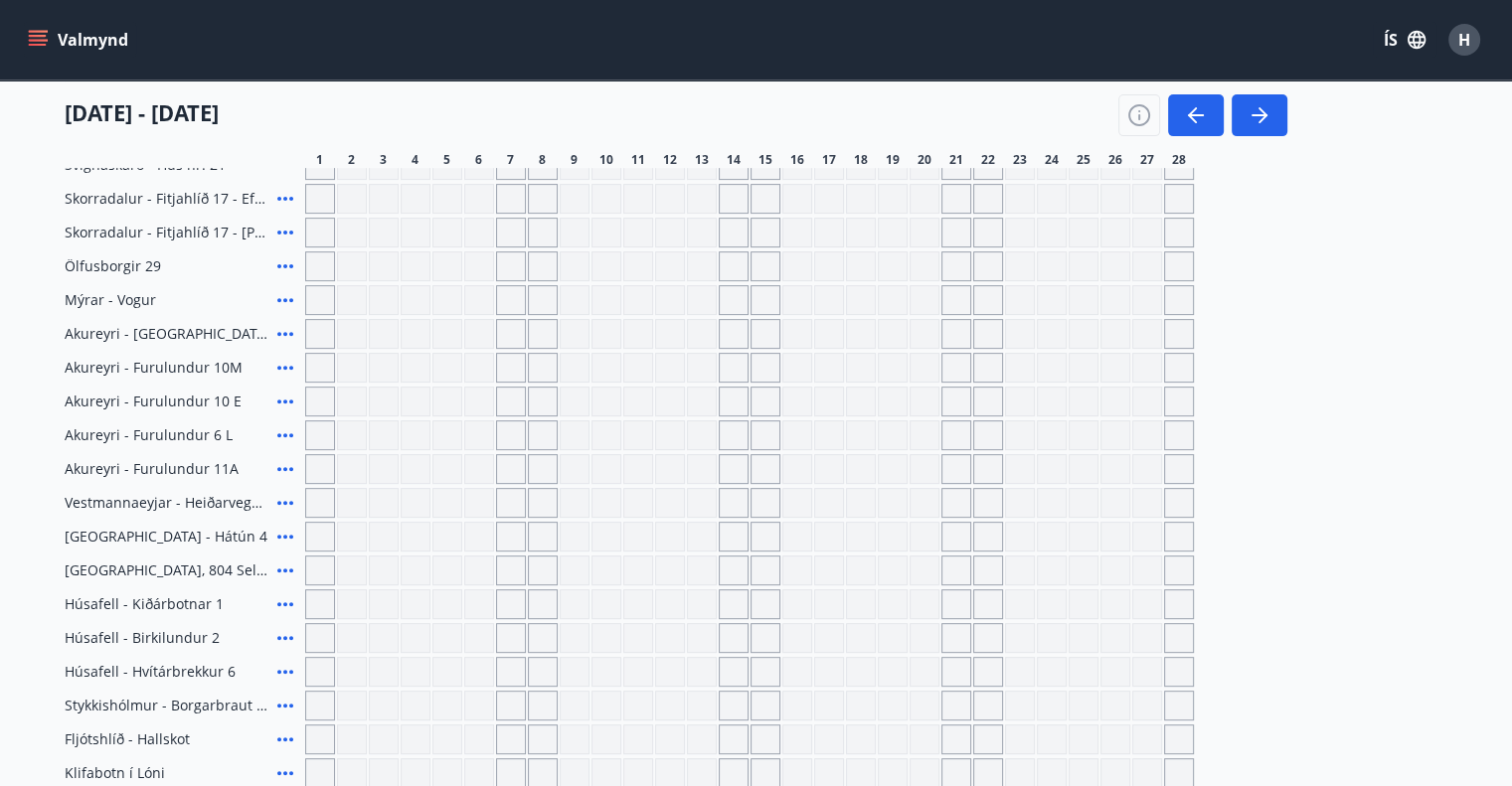 scroll, scrollTop: 603, scrollLeft: 0, axis: vertical 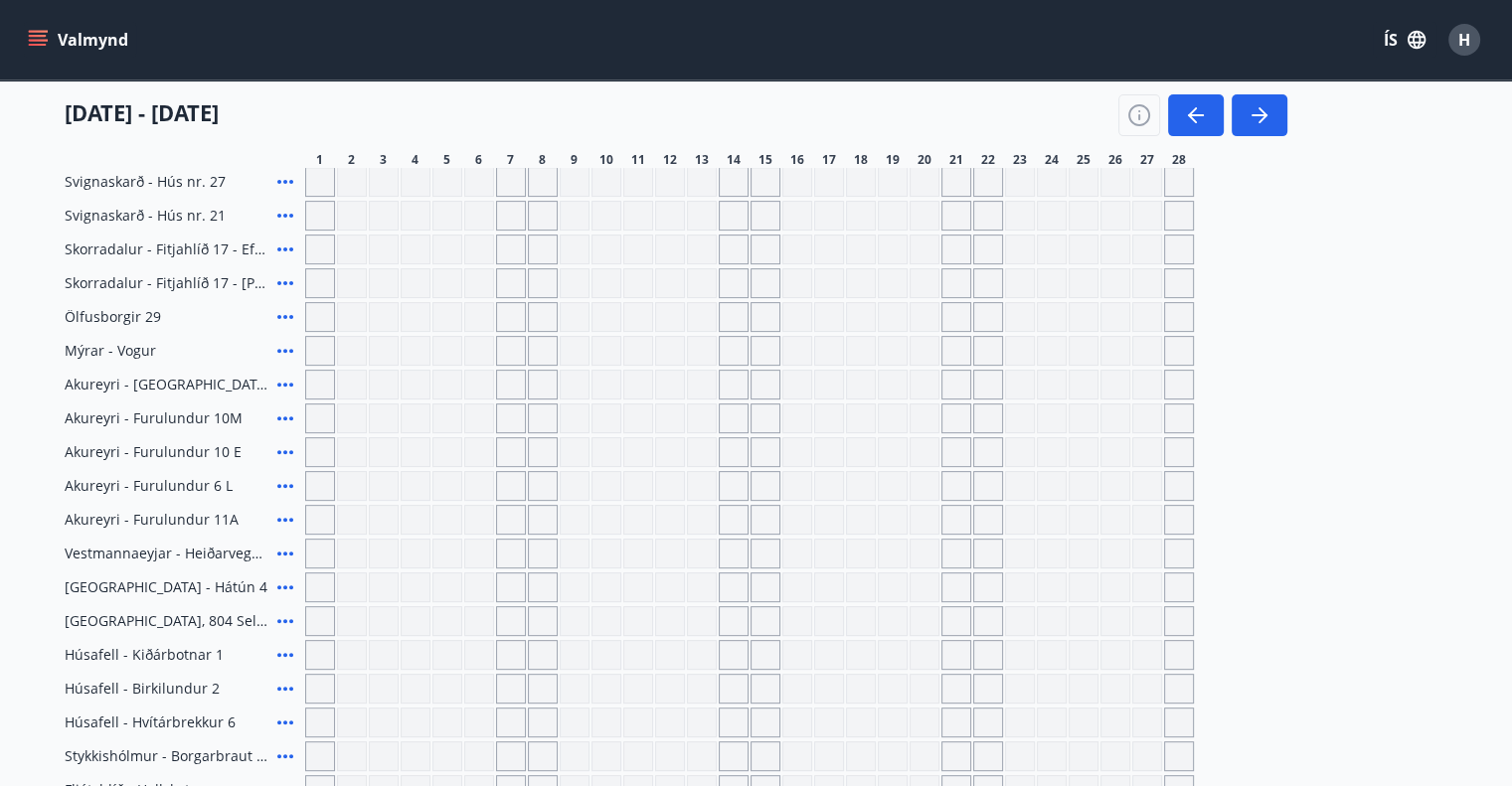 click at bounding box center [320, 520] 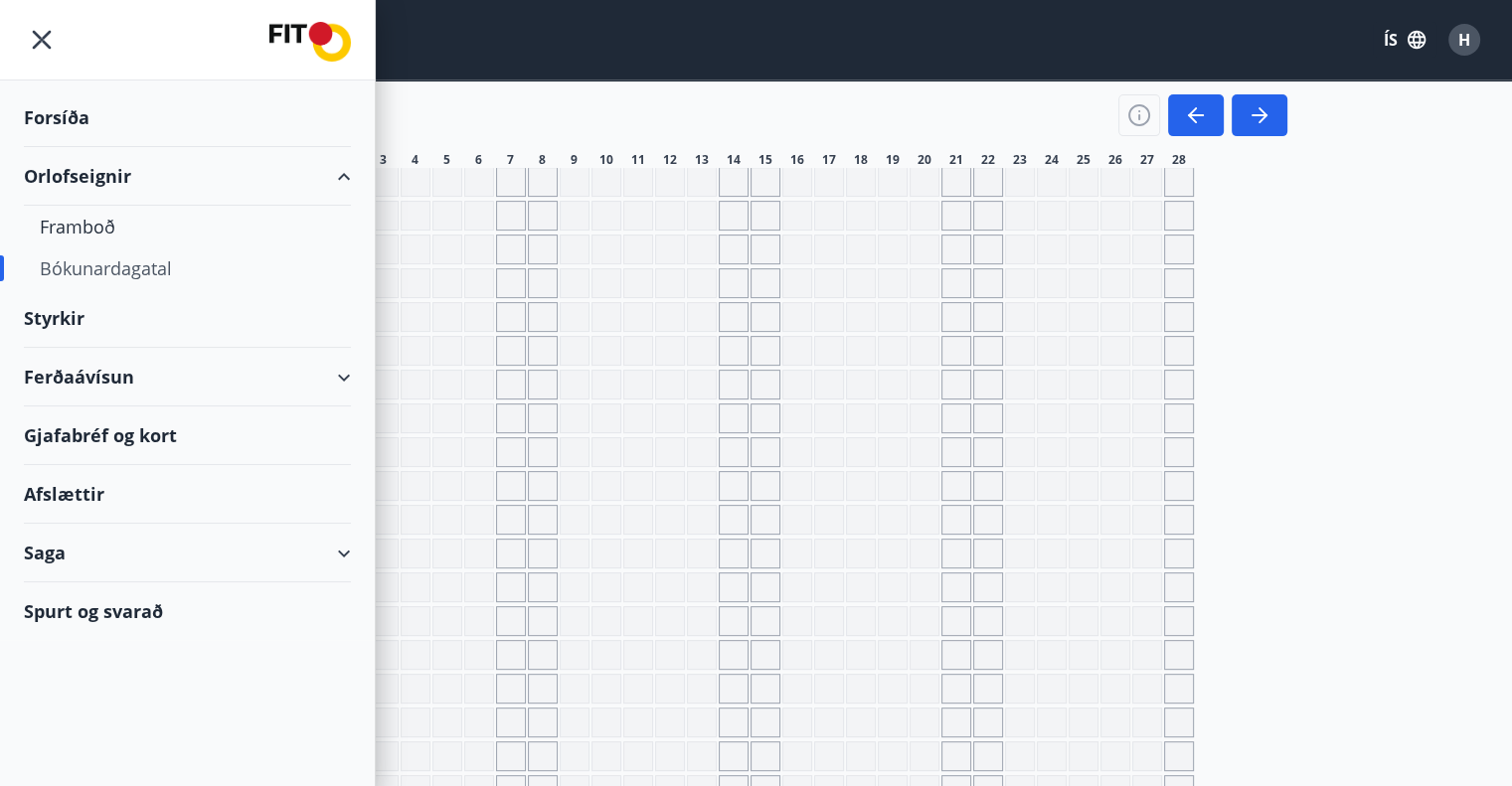 scroll, scrollTop: 0, scrollLeft: 0, axis: both 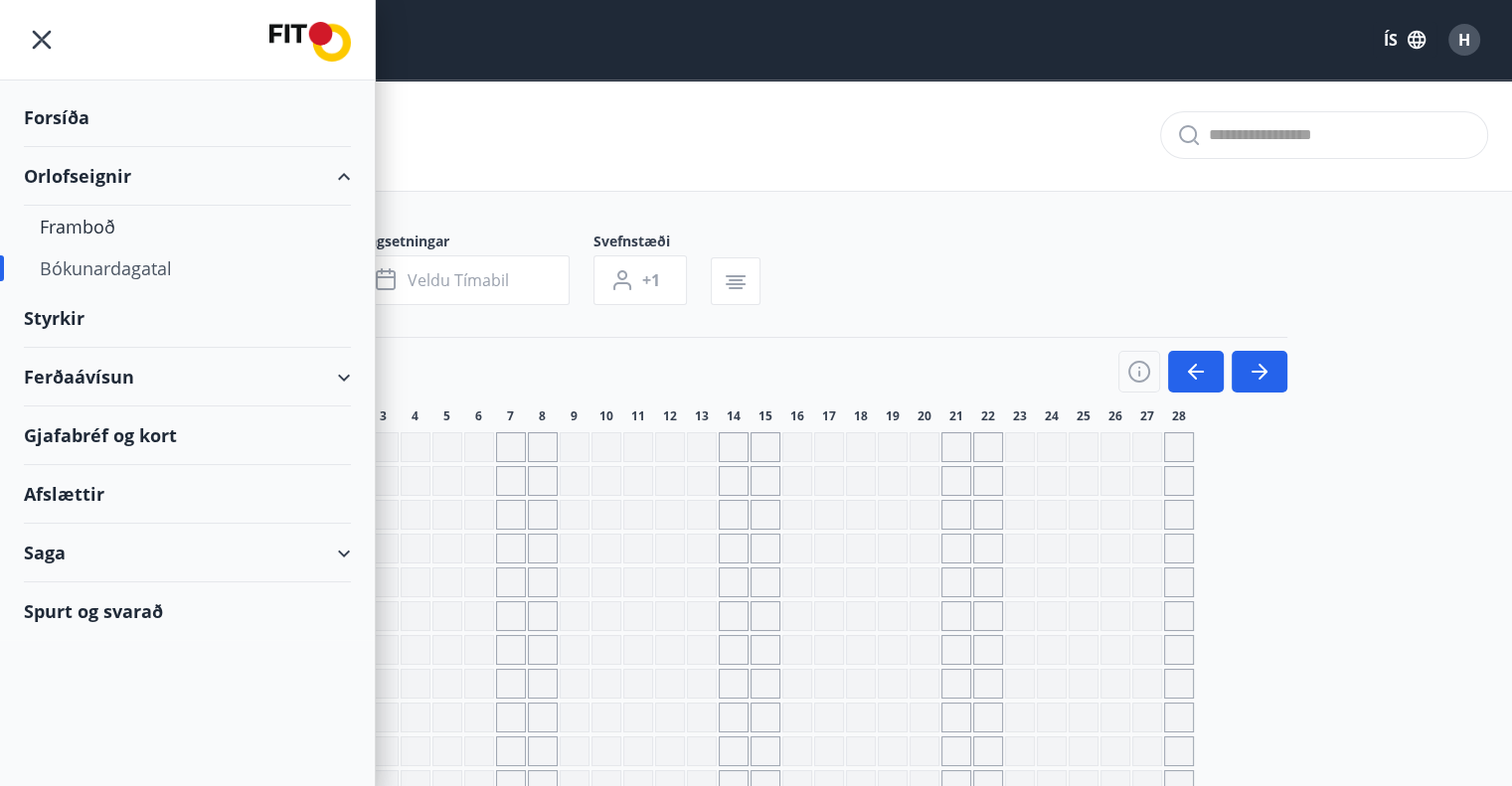 click on "Forsíða" at bounding box center (187, 117) 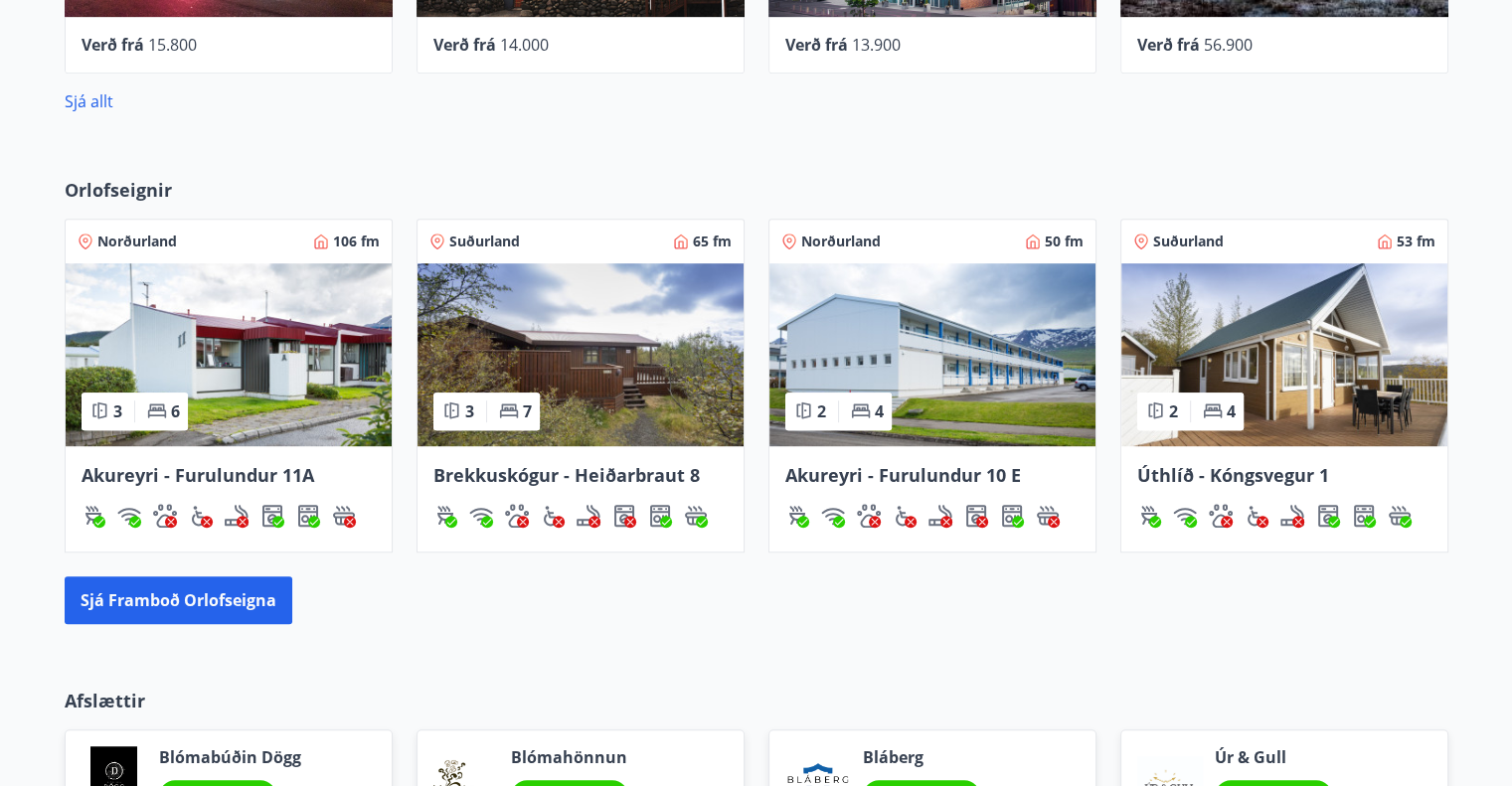scroll, scrollTop: 1093, scrollLeft: 0, axis: vertical 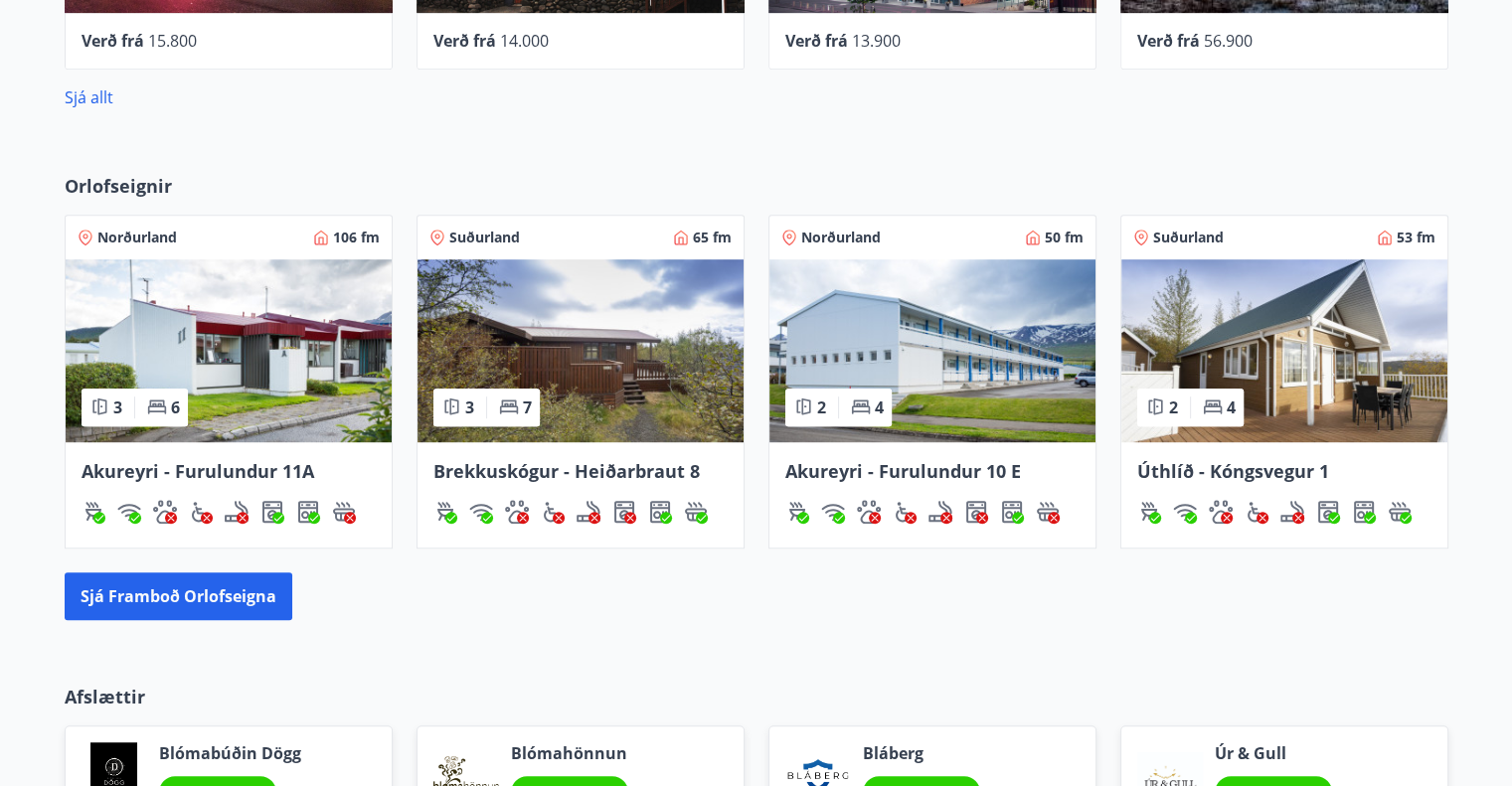 click at bounding box center (229, 351) 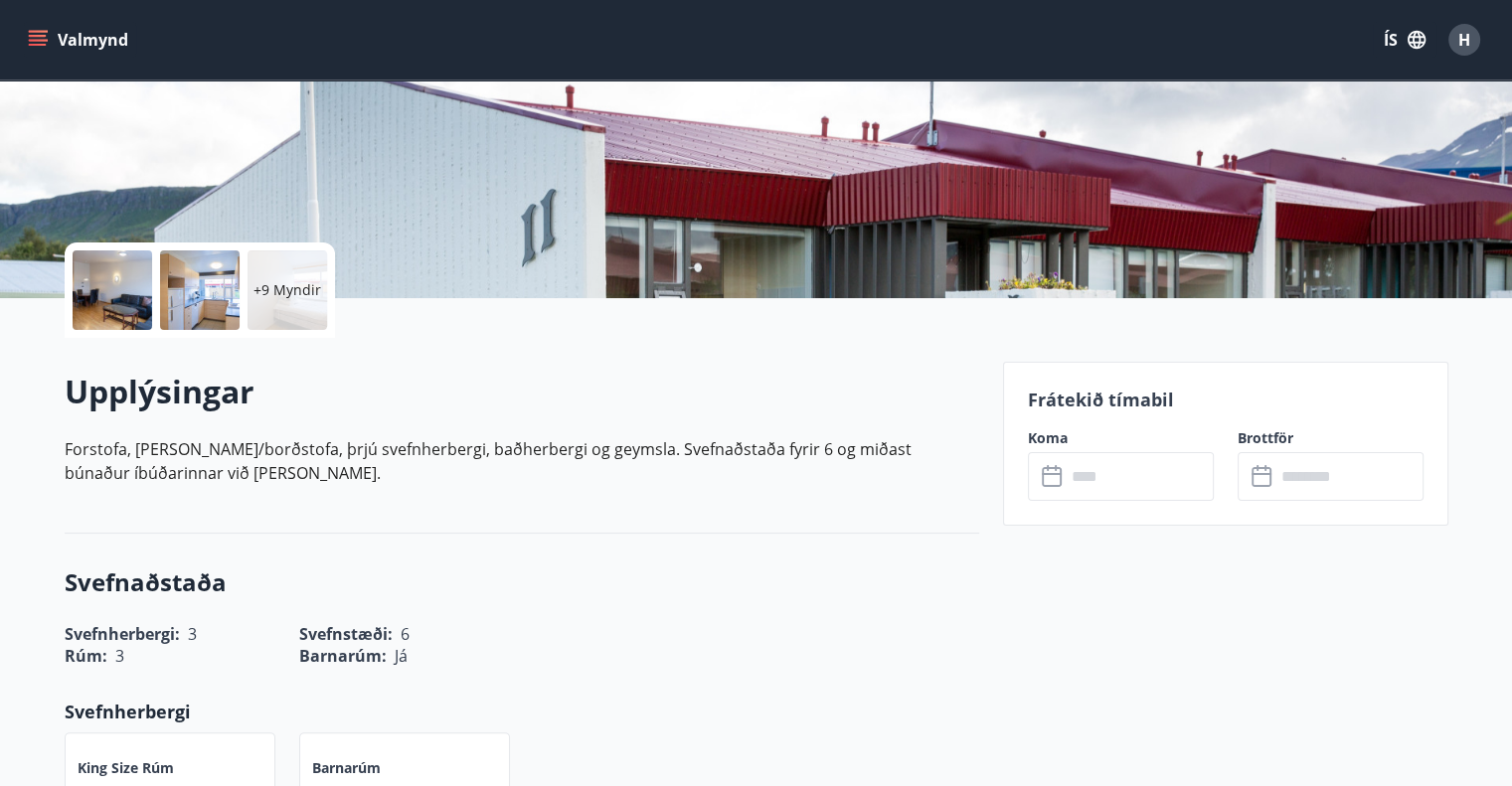 scroll, scrollTop: 397, scrollLeft: 0, axis: vertical 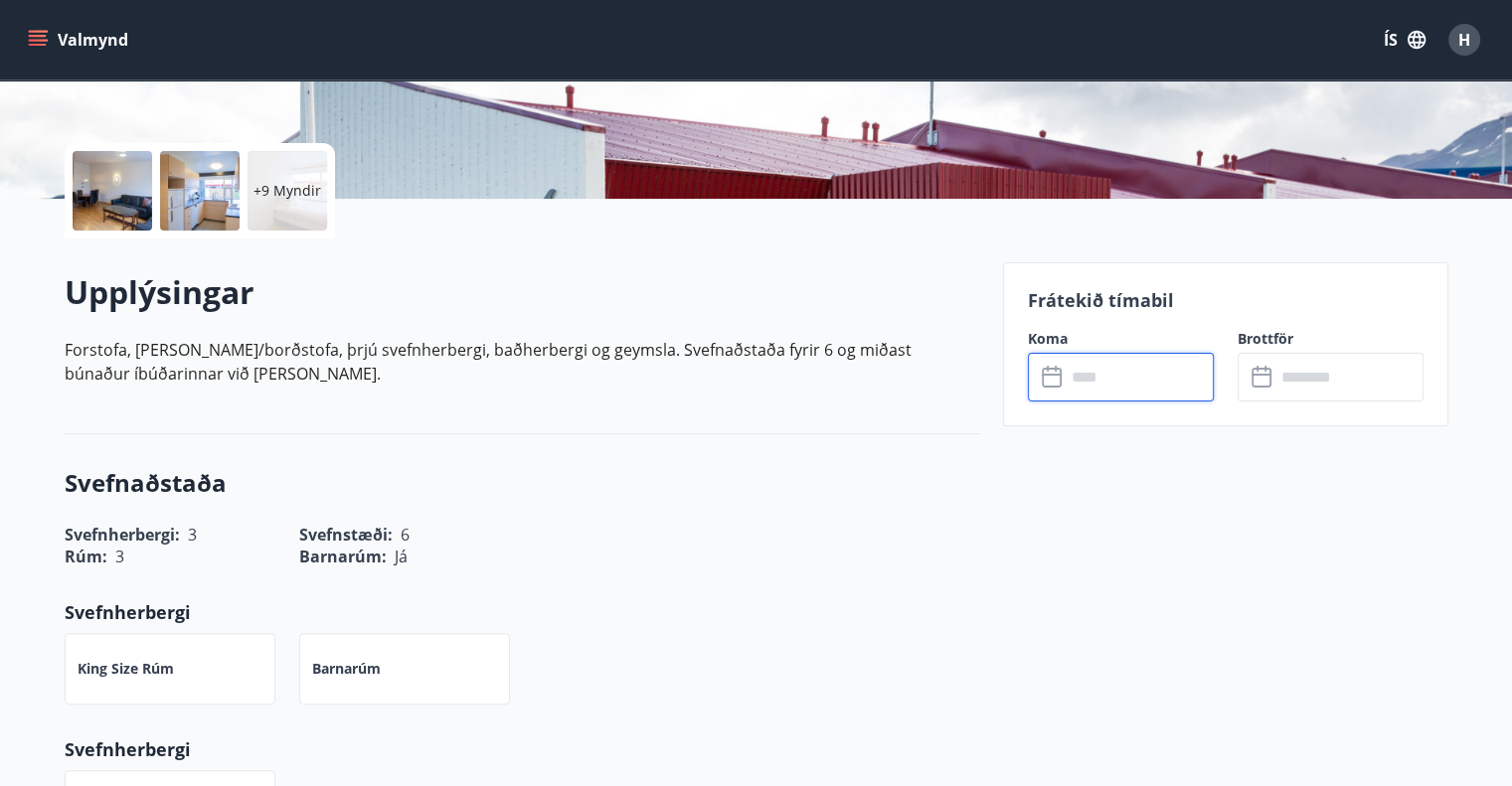 click at bounding box center [1139, 377] 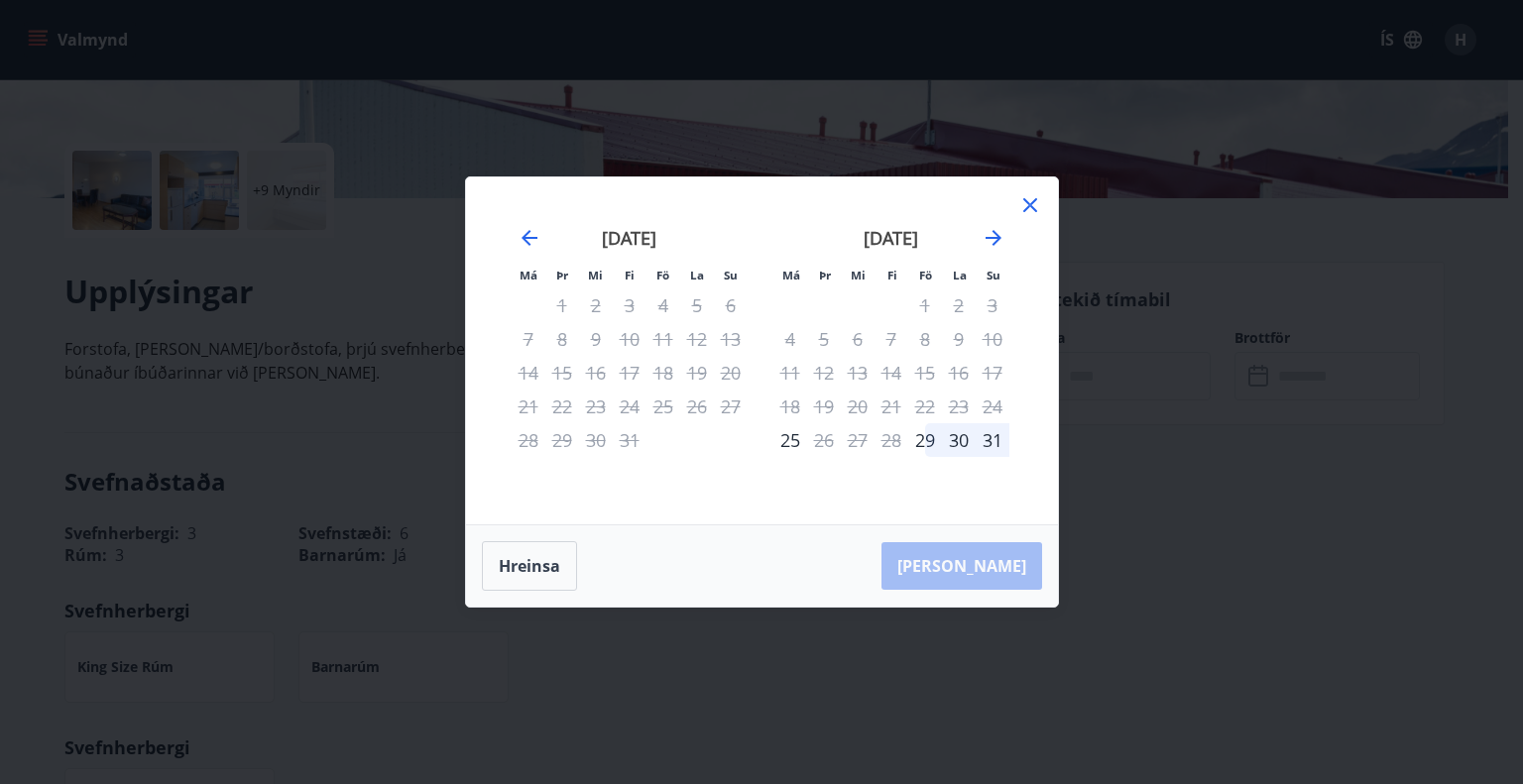 click 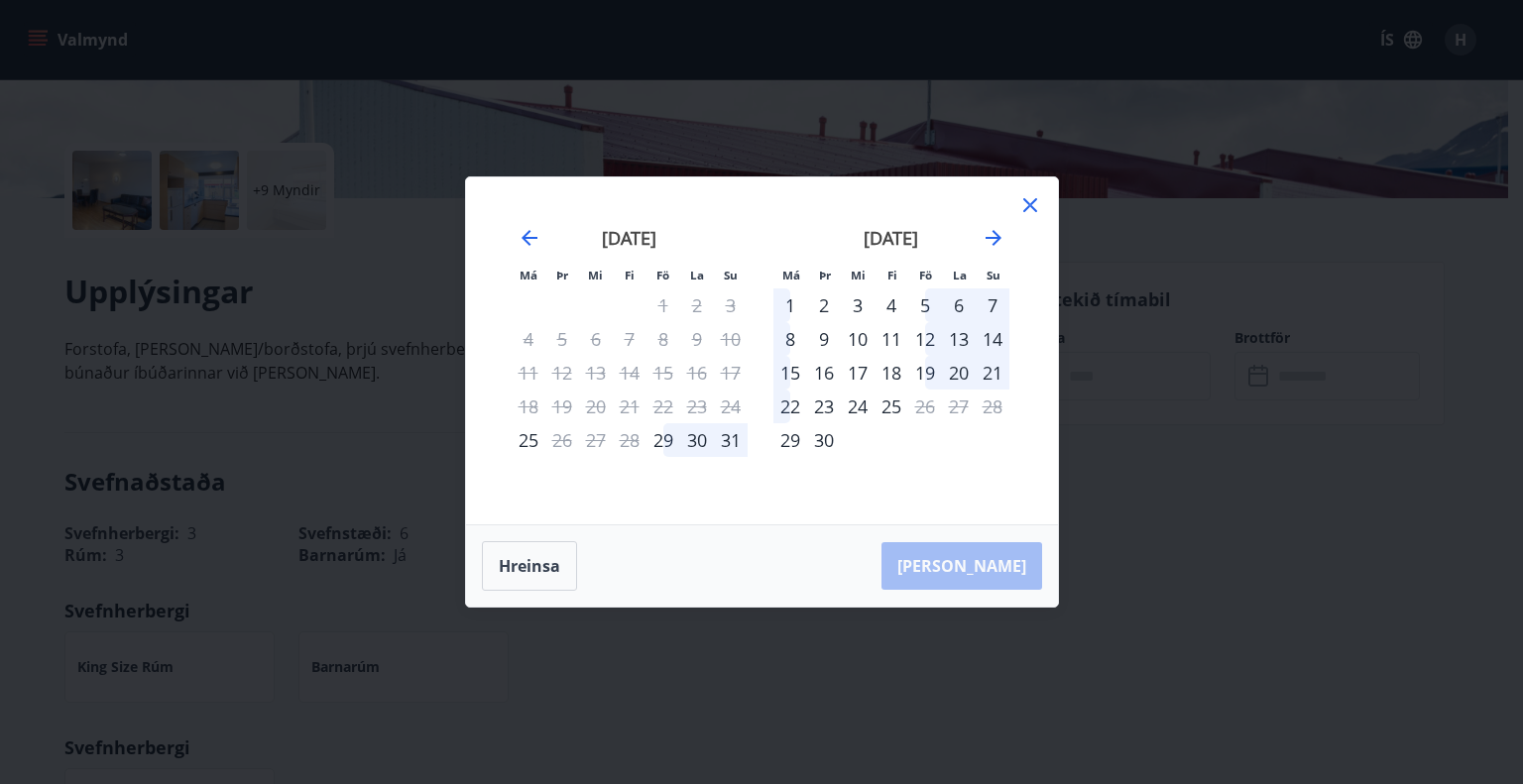 click 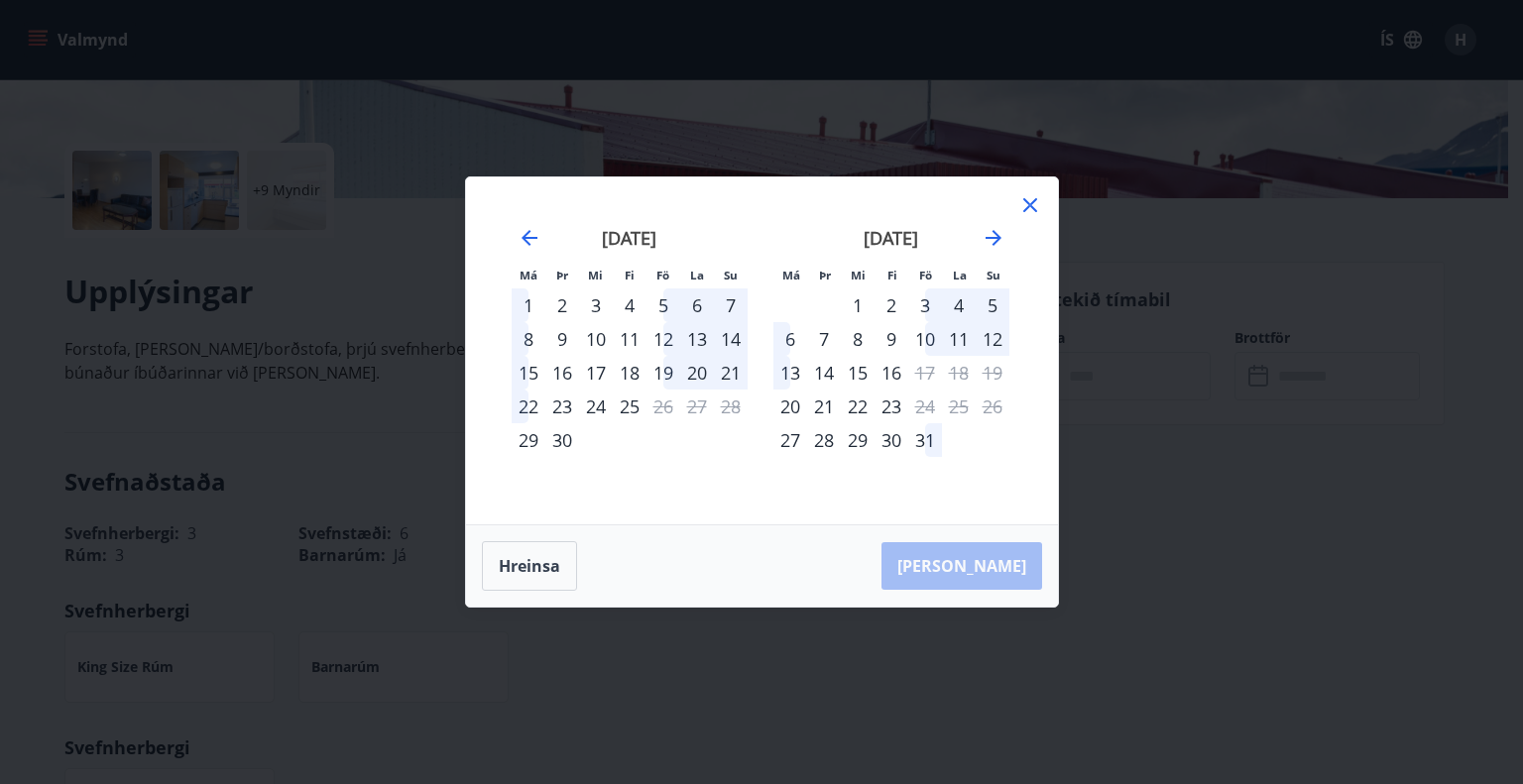 click 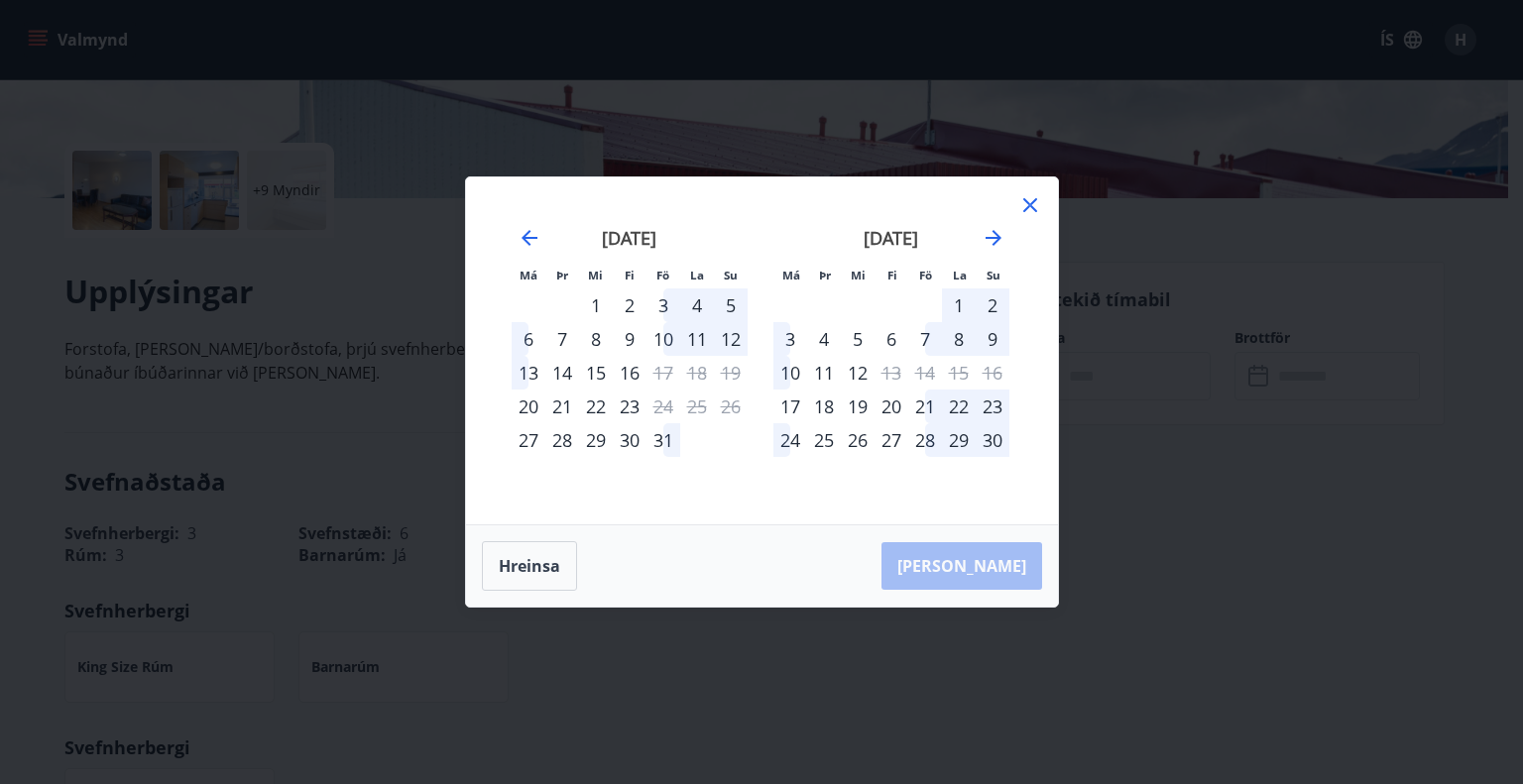 click 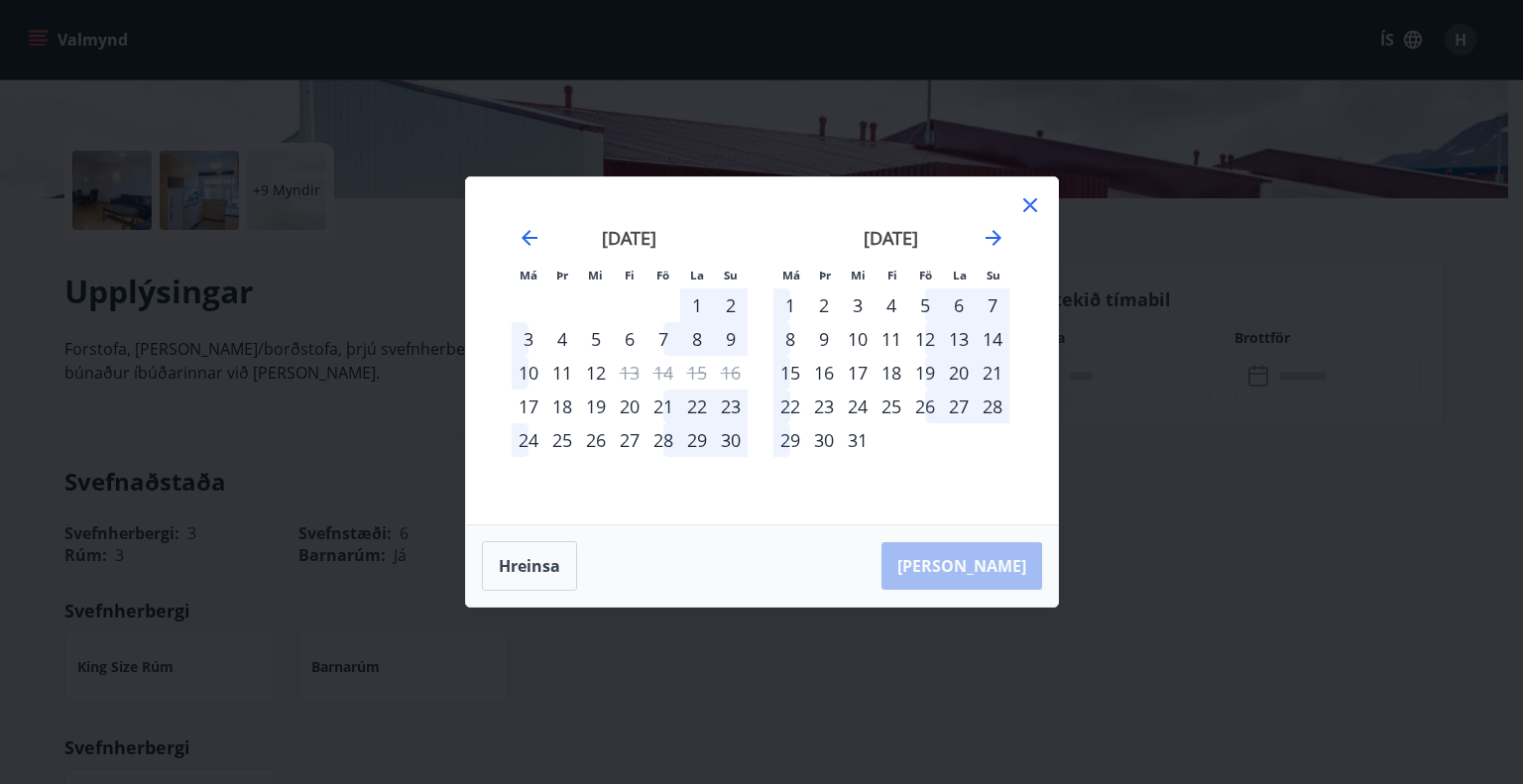 click 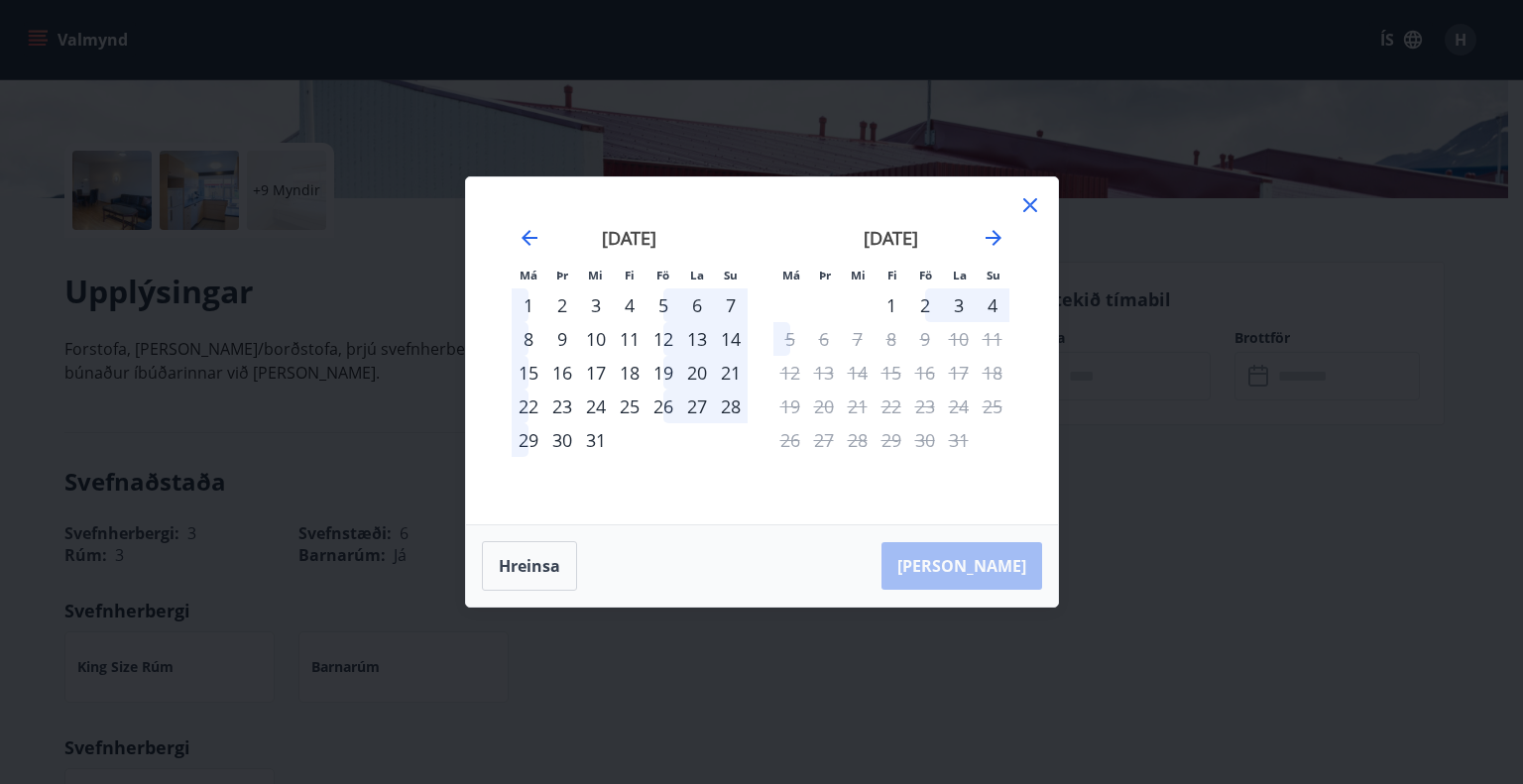 click 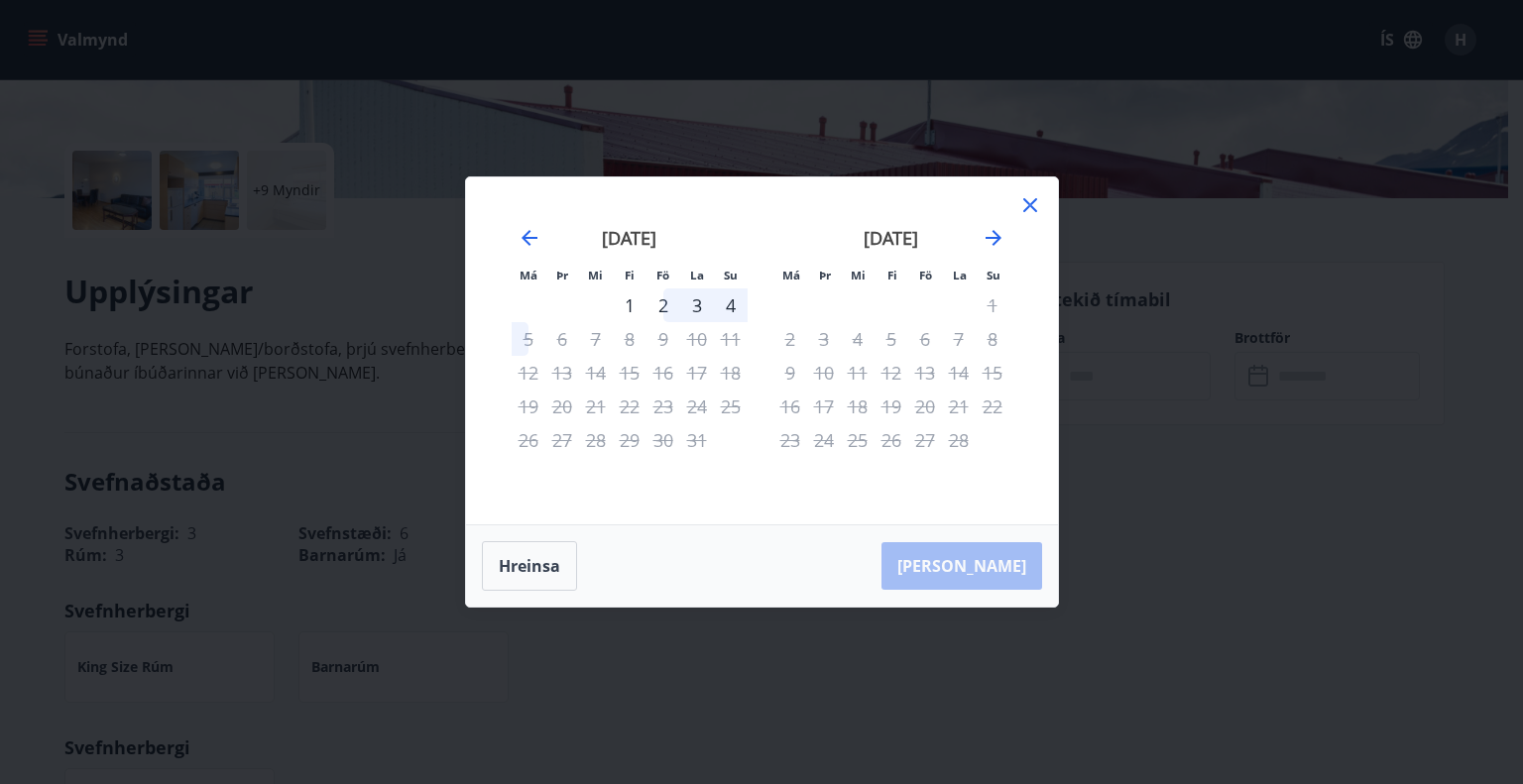 click 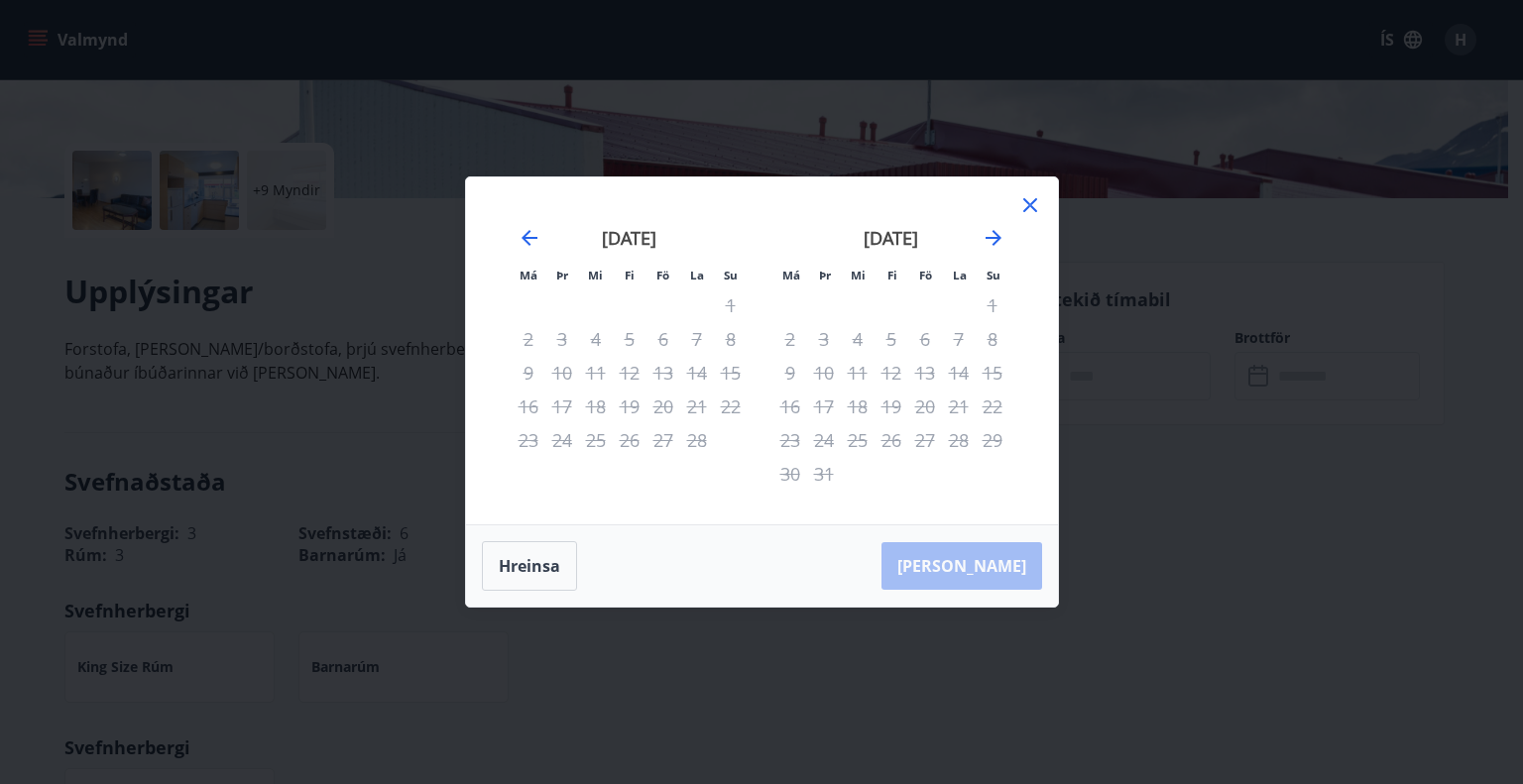 click 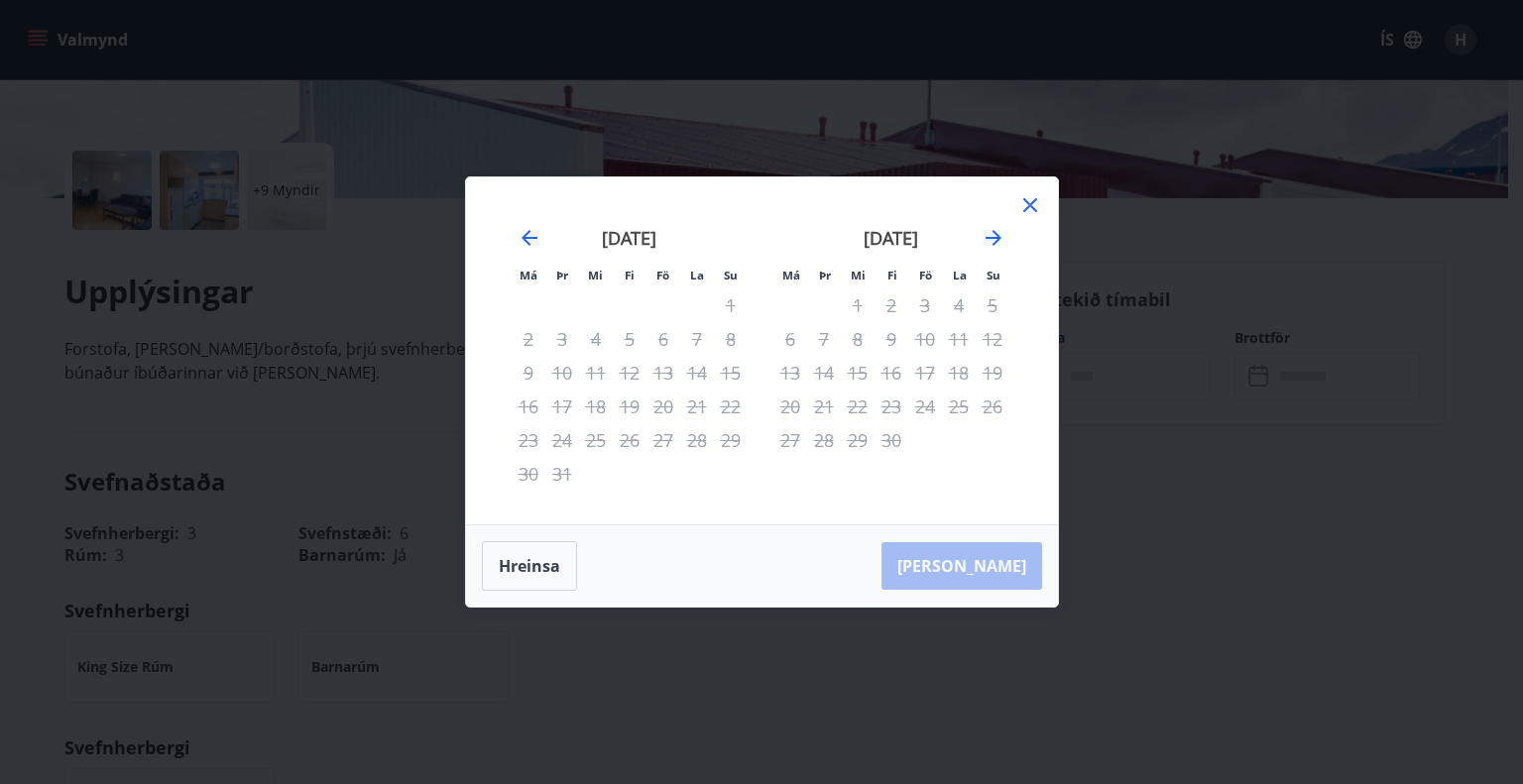 click 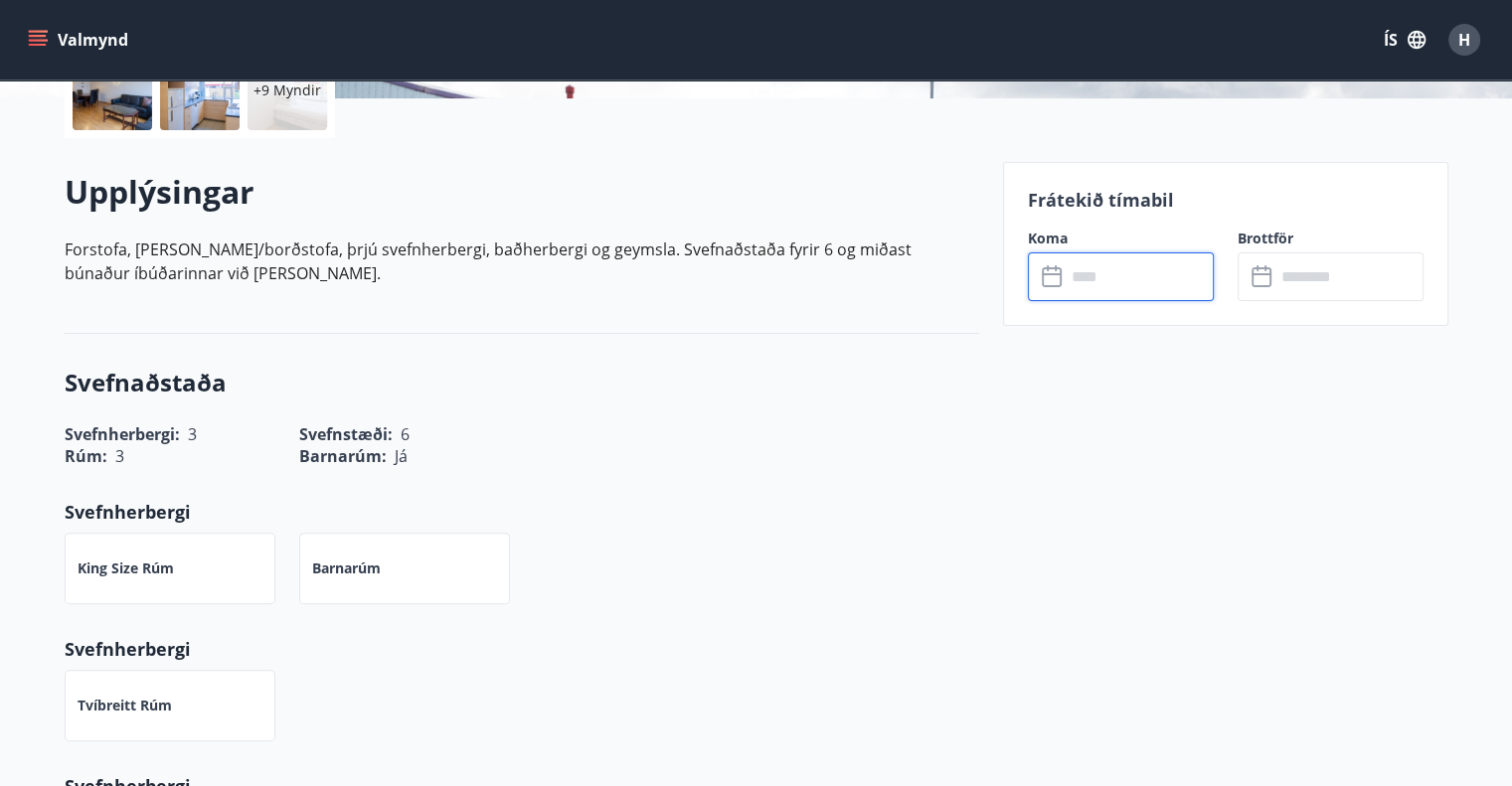 scroll, scrollTop: 0, scrollLeft: 0, axis: both 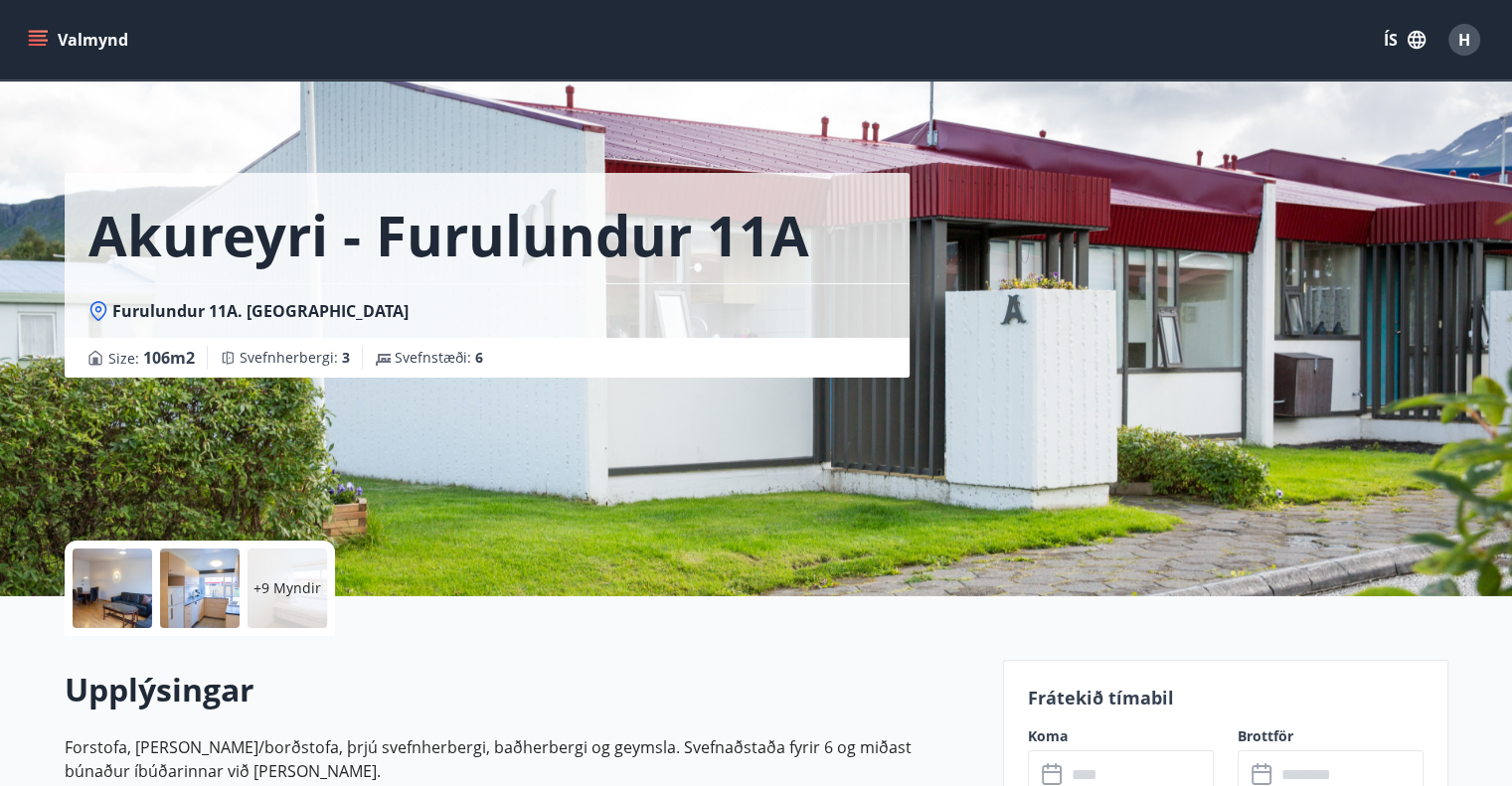 click 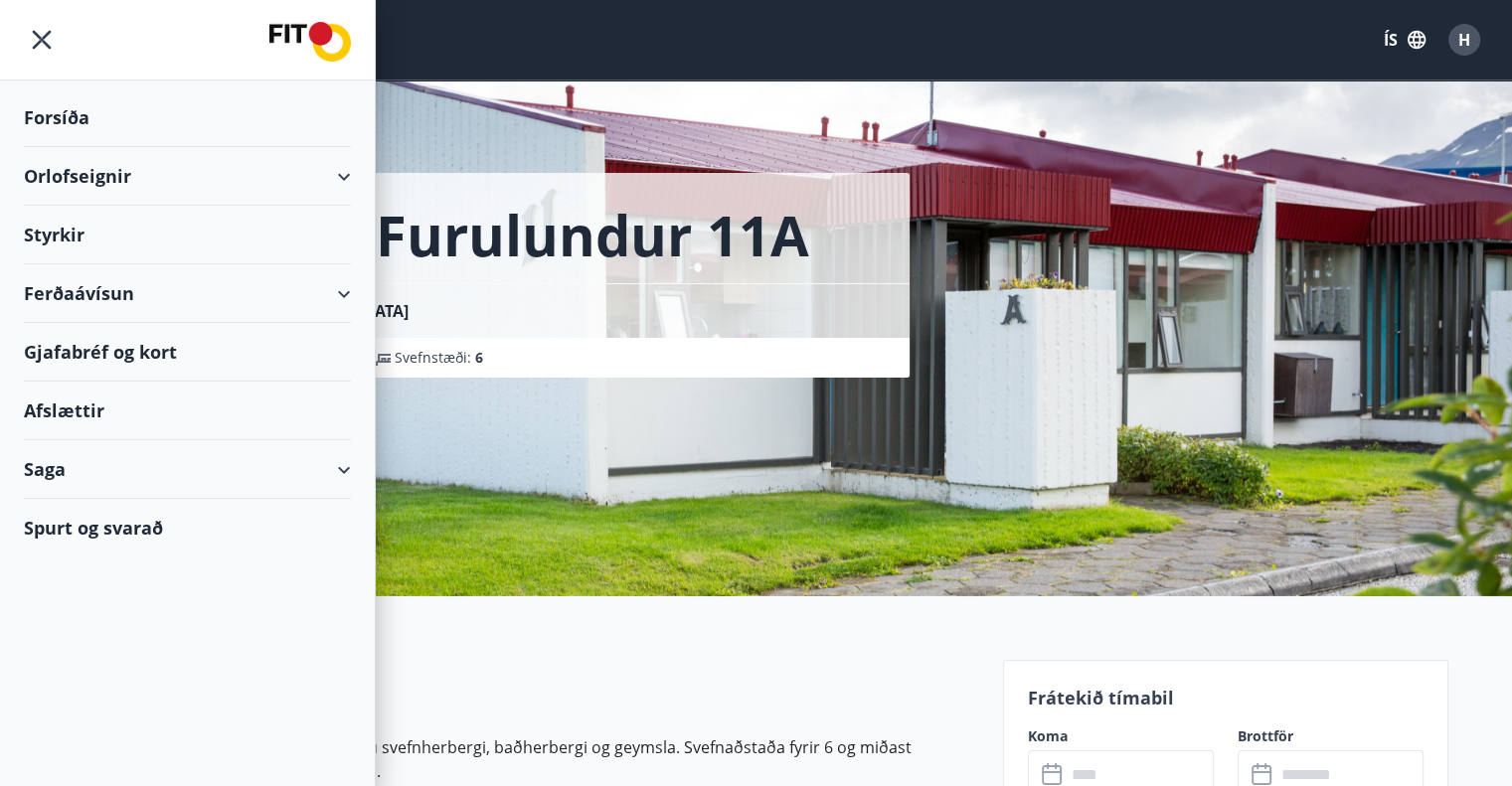 click on "Spurt og svarað" at bounding box center [187, 528] 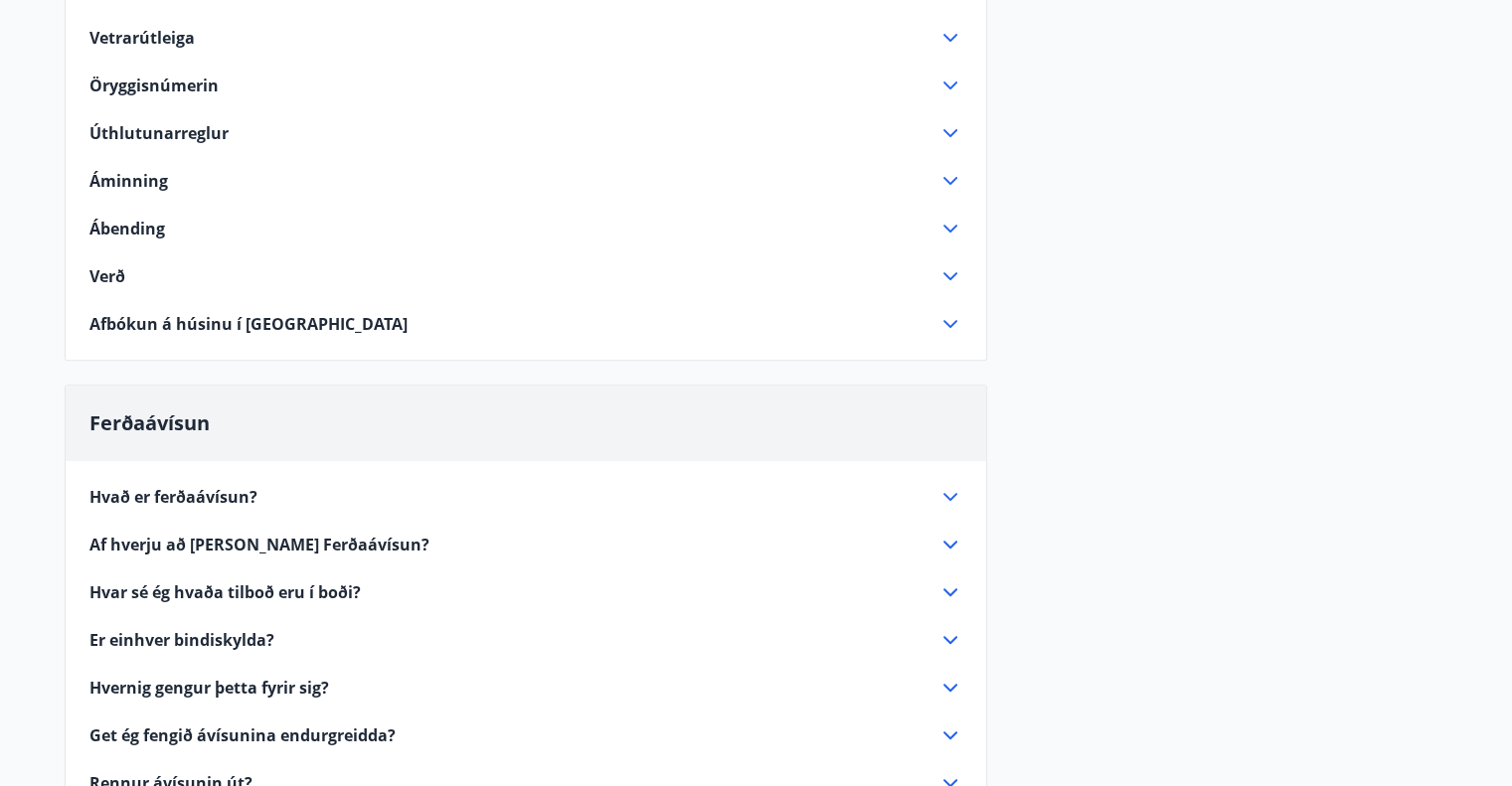 scroll, scrollTop: 894, scrollLeft: 0, axis: vertical 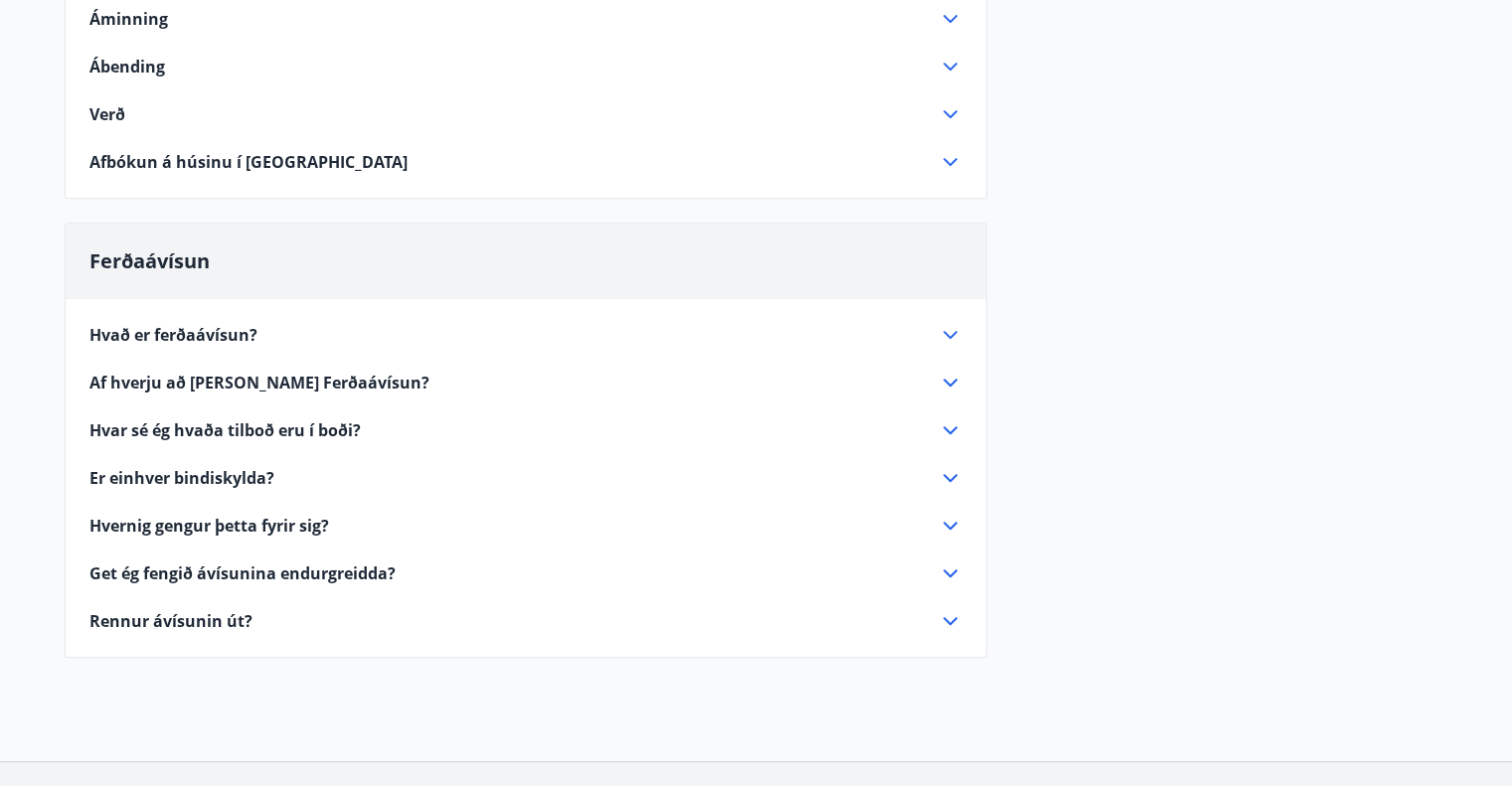 click 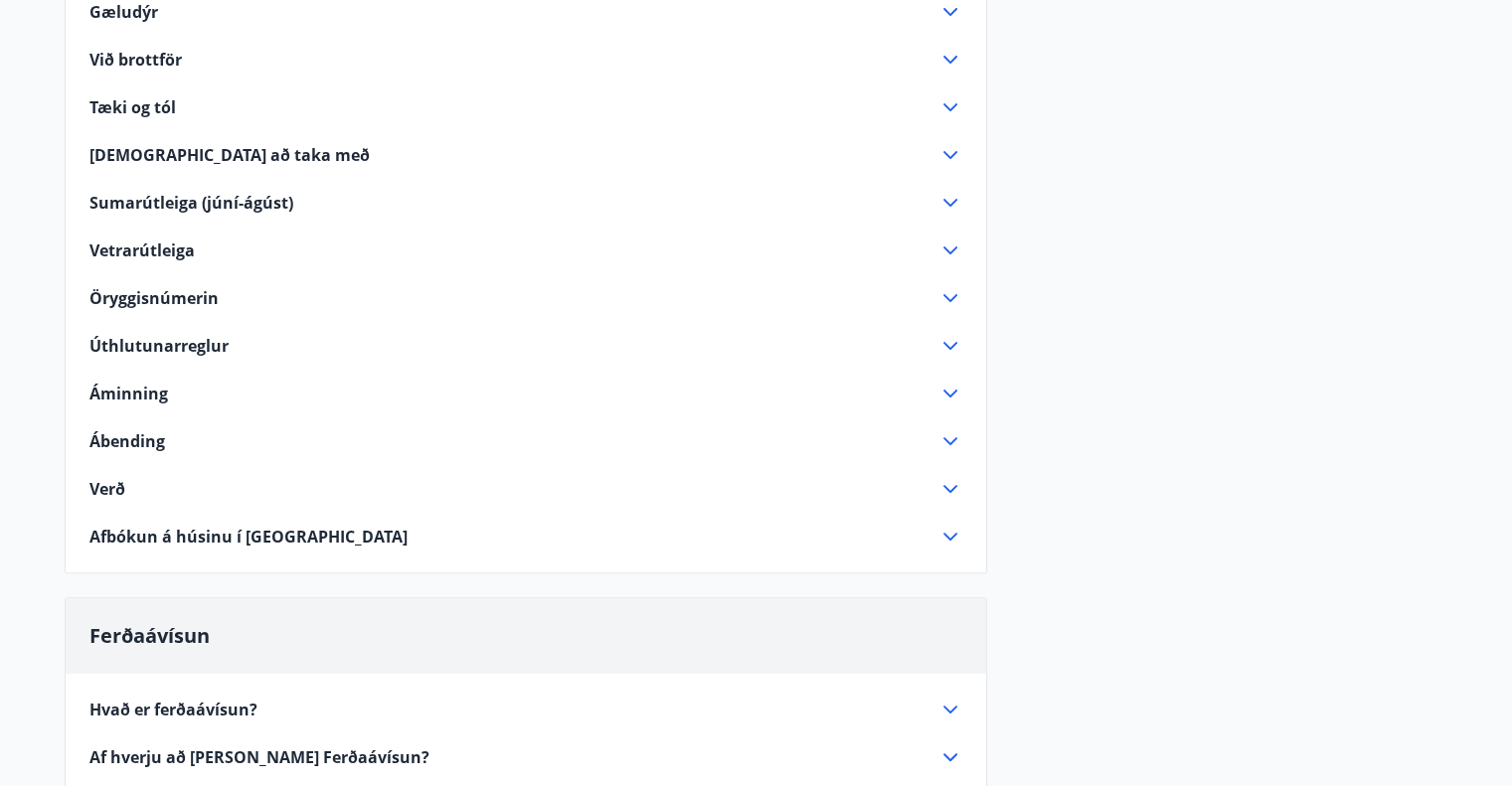 scroll, scrollTop: 497, scrollLeft: 0, axis: vertical 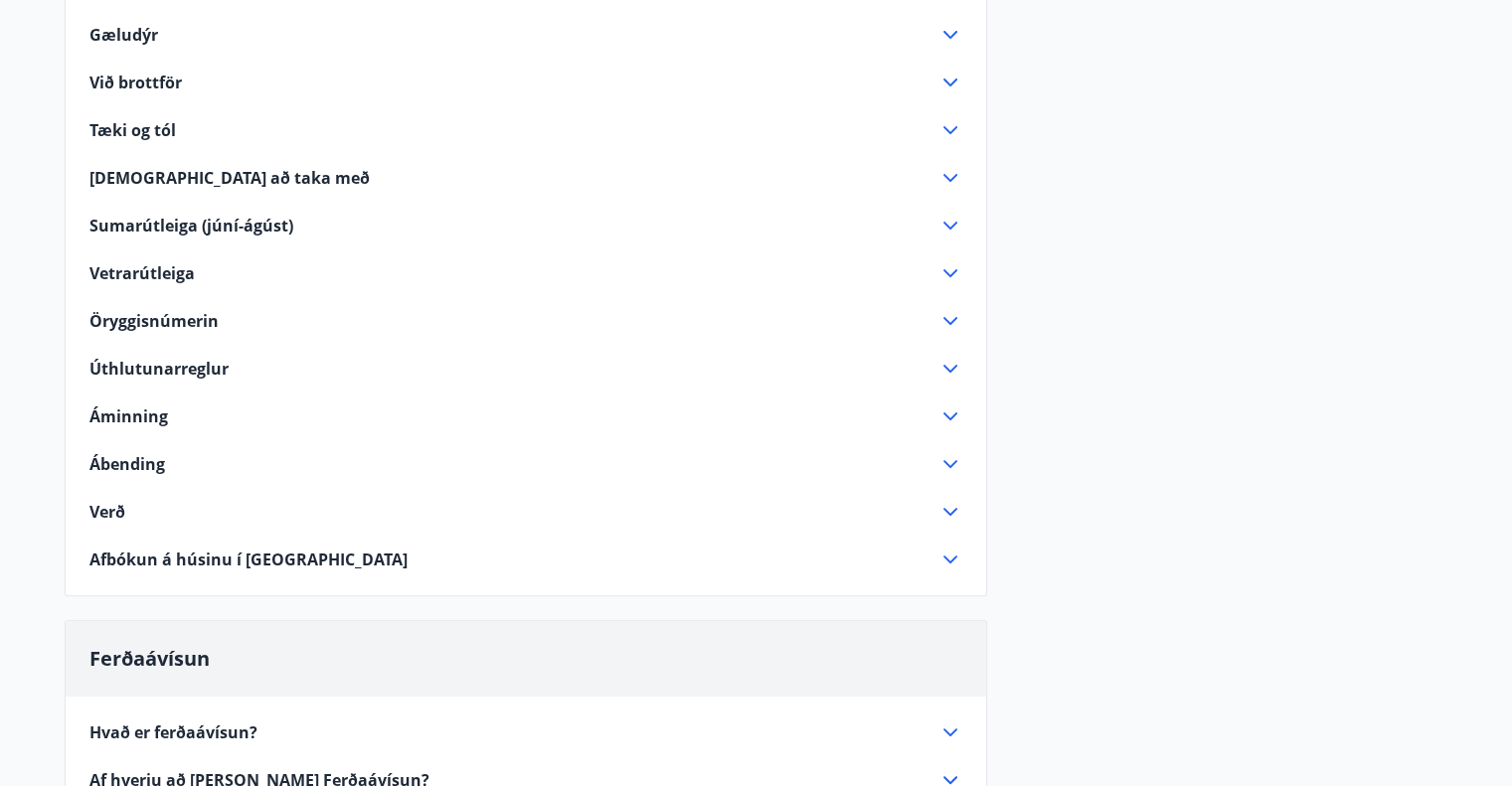 click 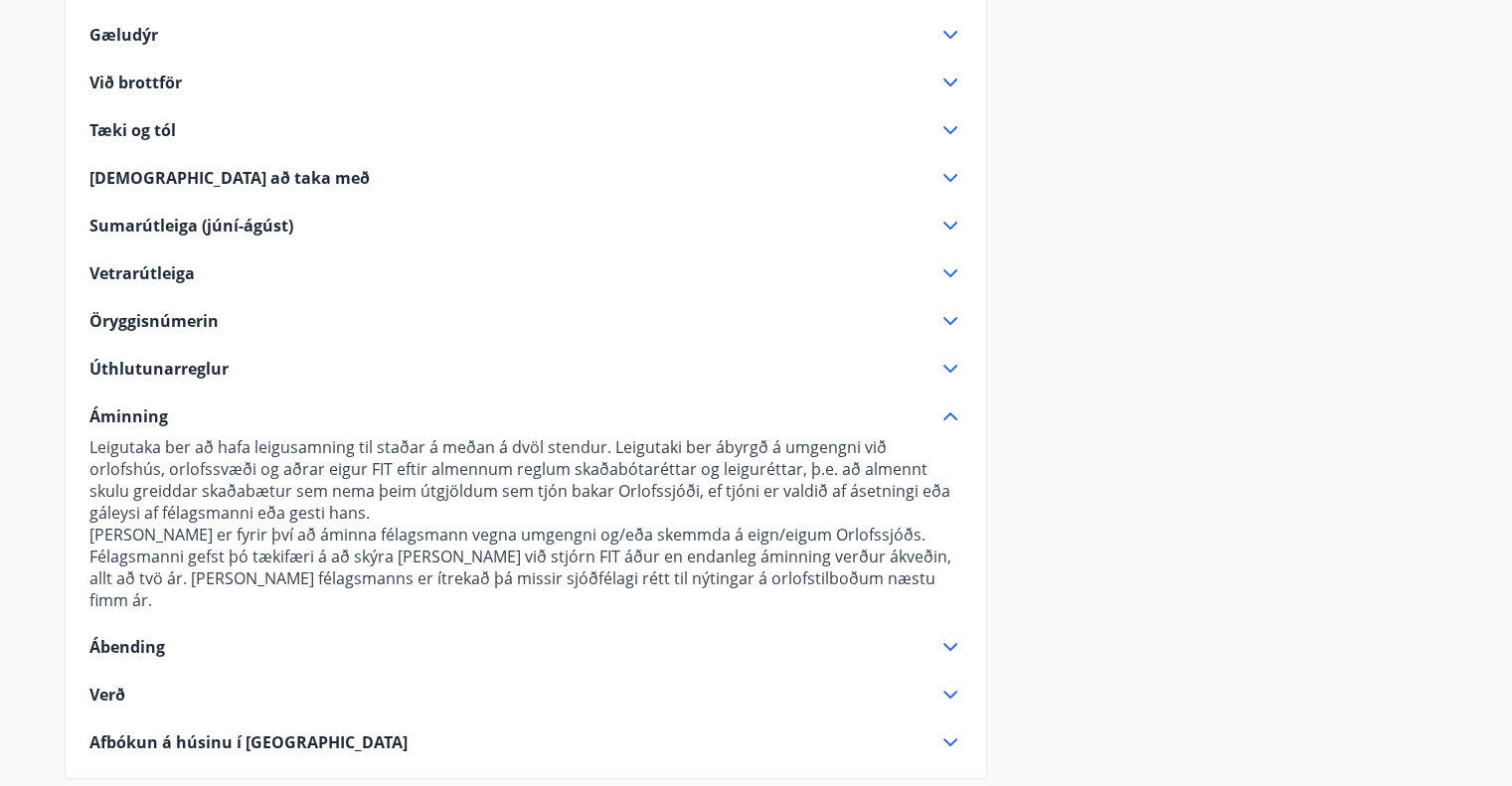 click on "Reglur um opnun á leigur á orlofsvef FIT
Tímabilið Janúar - maí (þar með talin páskavikan) er opnað fyrsta virkan dag í nóvember kl 13:00.
Tímabil sumarútleigu (það sem ekki leigist í forgangsleigu) er opnað samkvæmt auglýsingu í fréttabréfi og heimasíðu, hverju sinni
Tímabilið sept. - des. er opnað fyrsta virkan dag í júní kl.13.00.
Hátún í Reykjavík er opnað fyrsta virkan dag í hverjum mánuði kl. 13:00. Þá opnast 7. mánuður frá þeim degi.
Húsið í Orlando er sett inn 1. virka dag í mars kl. 13 og þá opnað fyrir næsta ár á eftir. Dæmi: 1. mars 2013 kl. 13:00 er opnað allt árið 2014.
Umgengni Umgengni lýsir innra manni og eru allir hvattir til að umgangast orlofshúsin með sóma. Ef eitthvað er athugavert við umgengni eða þrifnað húsanna við komu þá látið vita á skrifstofu félagsins.
Þrifgjald er kr. 30.000.
Breytingargjald kr. 3.000.-
Afbókun innanlands
Valmynd >> Saga >> Bókanir
fit@fit.is" at bounding box center [526, 281] 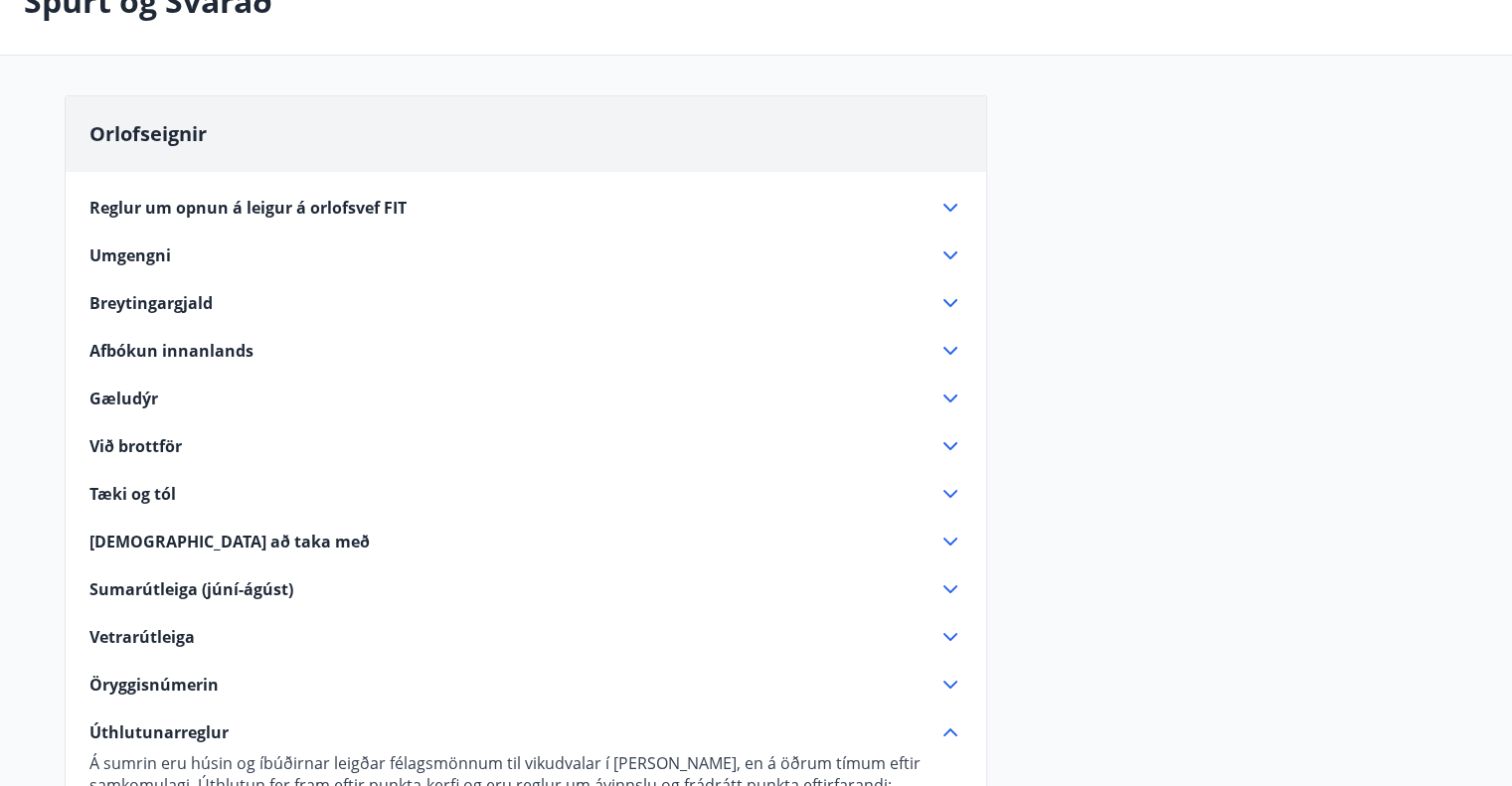 scroll, scrollTop: 99, scrollLeft: 0, axis: vertical 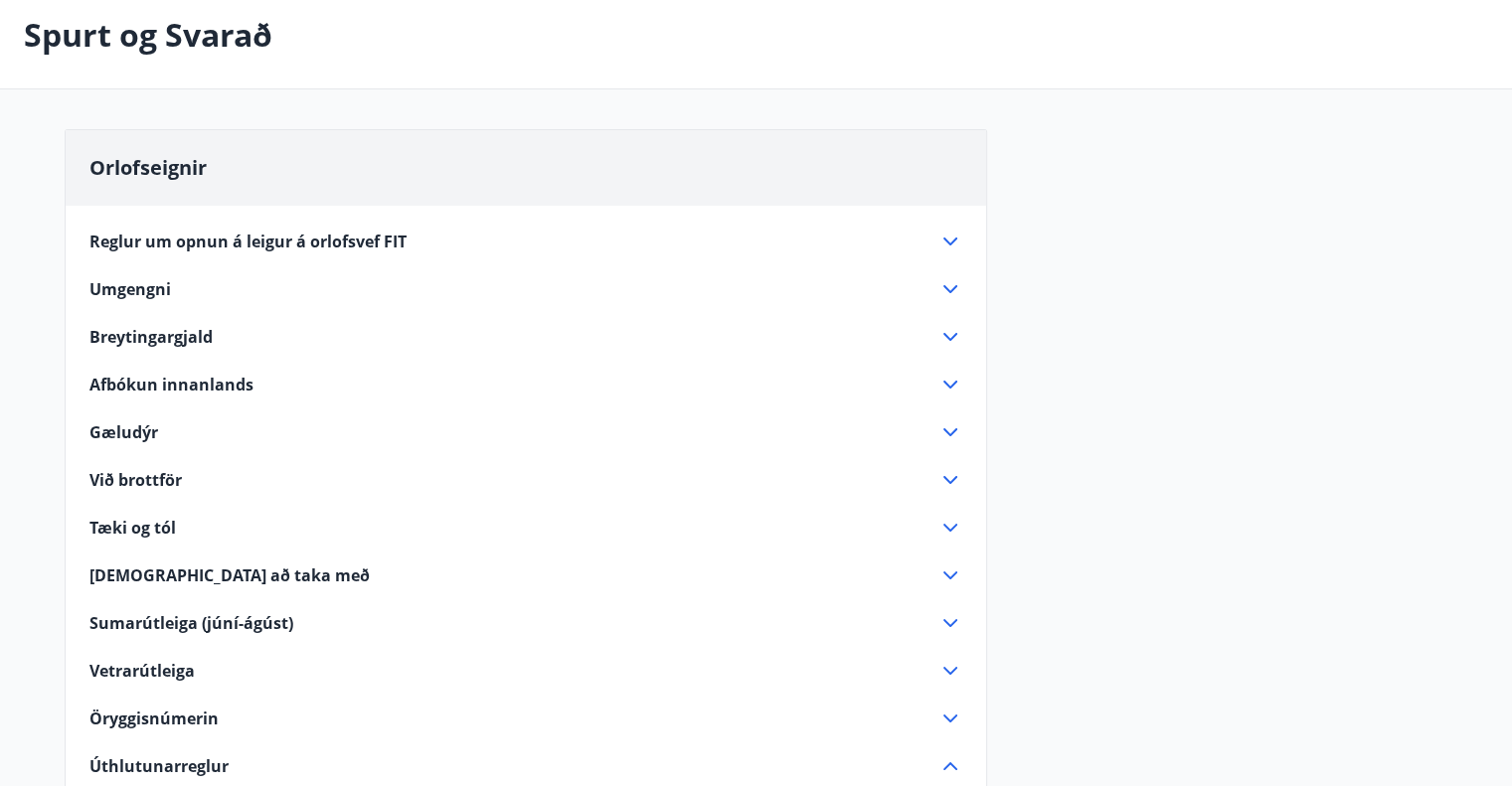 click 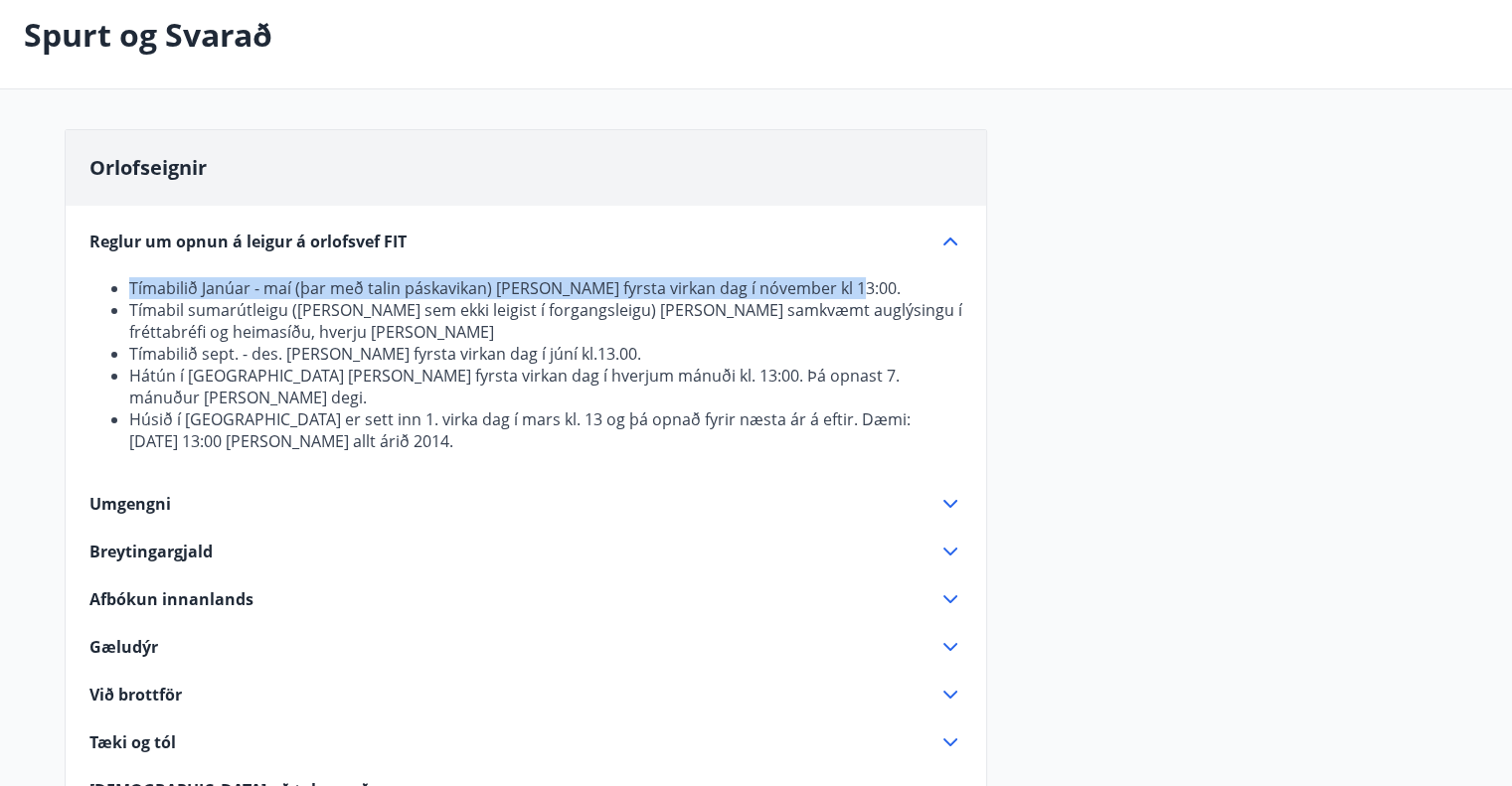 drag, startPoint x: 860, startPoint y: 286, endPoint x: 8, endPoint y: 291, distance: 852.0147 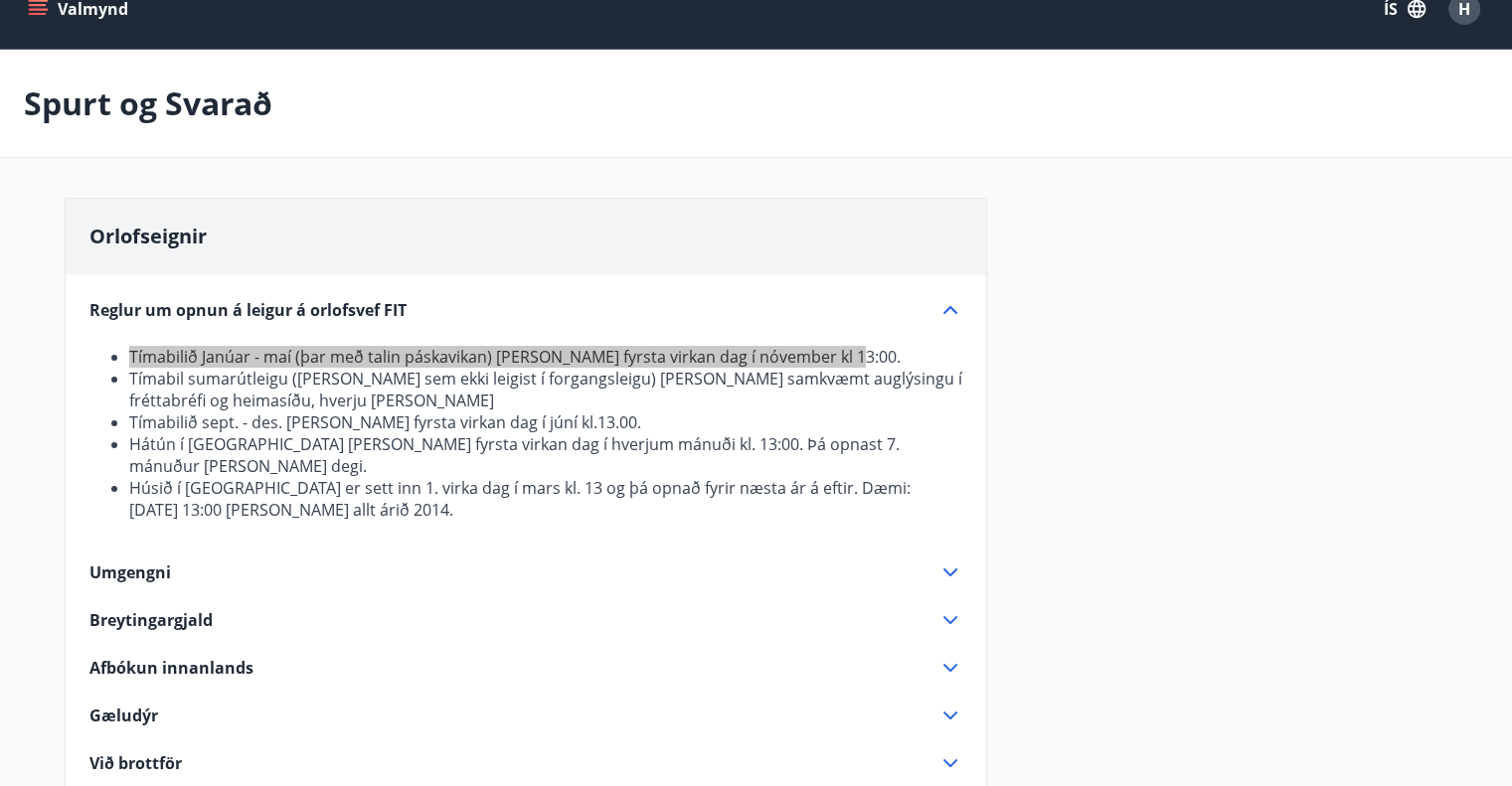 scroll, scrollTop: 0, scrollLeft: 0, axis: both 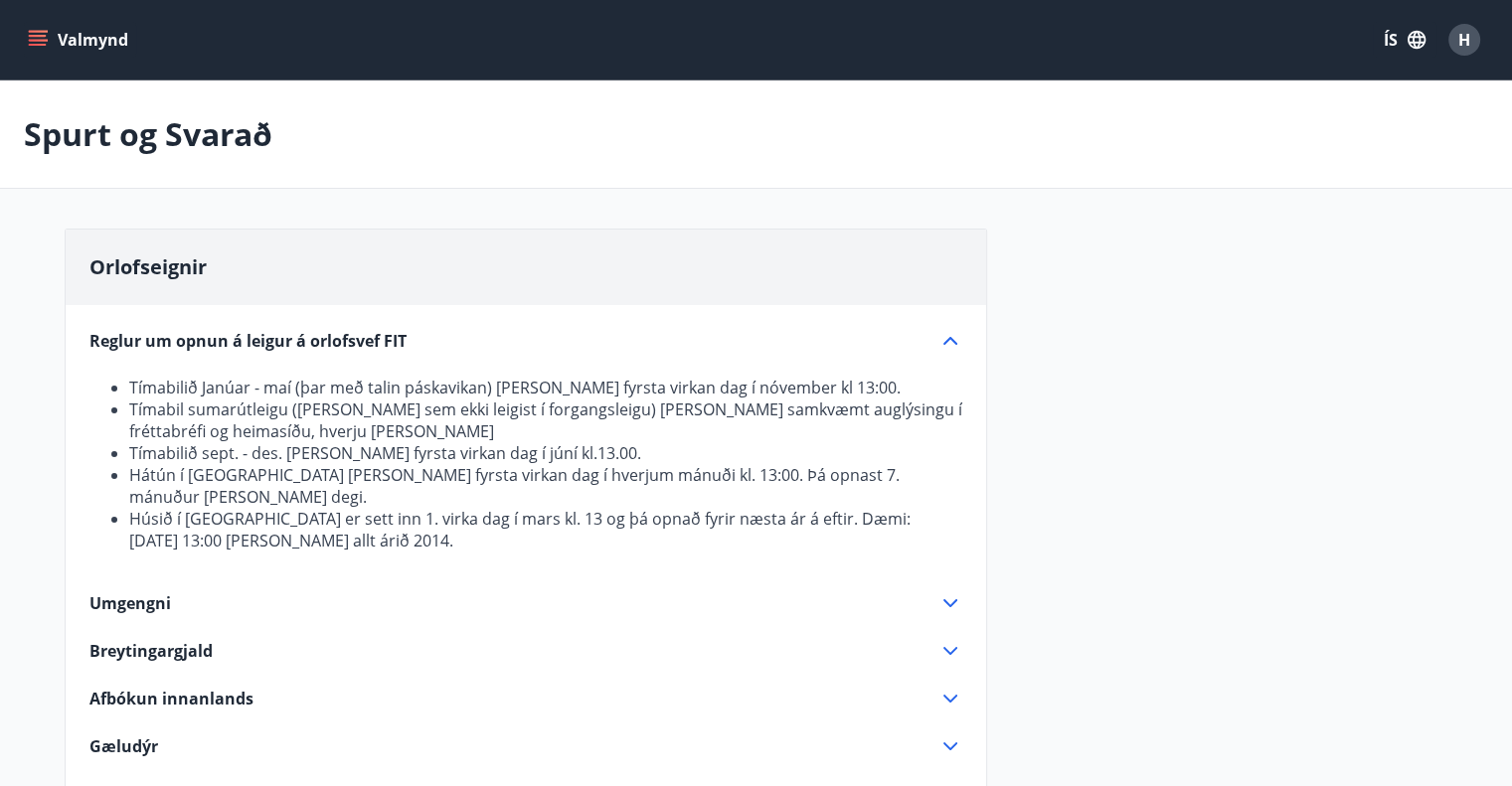 click on "Spurt og Svarað Orlofseignir Reglur um opnun á leigur á orlofsvef FIT
Tímabilið Janúar - maí (þar með talin páskavikan) er opnað fyrsta virkan dag í nóvember kl 13:00.
Tímabil sumarútleigu (það sem ekki leigist í forgangsleigu) er opnað samkvæmt auglýsingu í fréttabréfi og heimasíðu, hverju sinni
Tímabilið sept. - des. er opnað fyrsta virkan dag í júní kl.13.00.
Hátún í Reykjavík er opnað fyrsta virkan dag í hverjum mánuði kl. 13:00. Þá opnast 7. mánuður frá þeim degi.
Húsið í Orlando er sett inn 1. virka dag í mars kl. 13 og þá opnað fyrir næsta ár á eftir. Dæmi: 1. mars 2013 kl. 13:00 er opnað allt árið 2014.
Umgengni Umgengni lýsir innra manni og eru allir hvattir til að umgangast orlofshúsin með sóma. Ef eitthvað er athugavert við umgengni eða þrifnað húsanna við komu þá látið vita á skrifstofu félagsins.
Þrifgjald er kr. 30.000.
Breytingargjald kr. 3.000.-
Afbókun innanlands
." at bounding box center (756, 935) 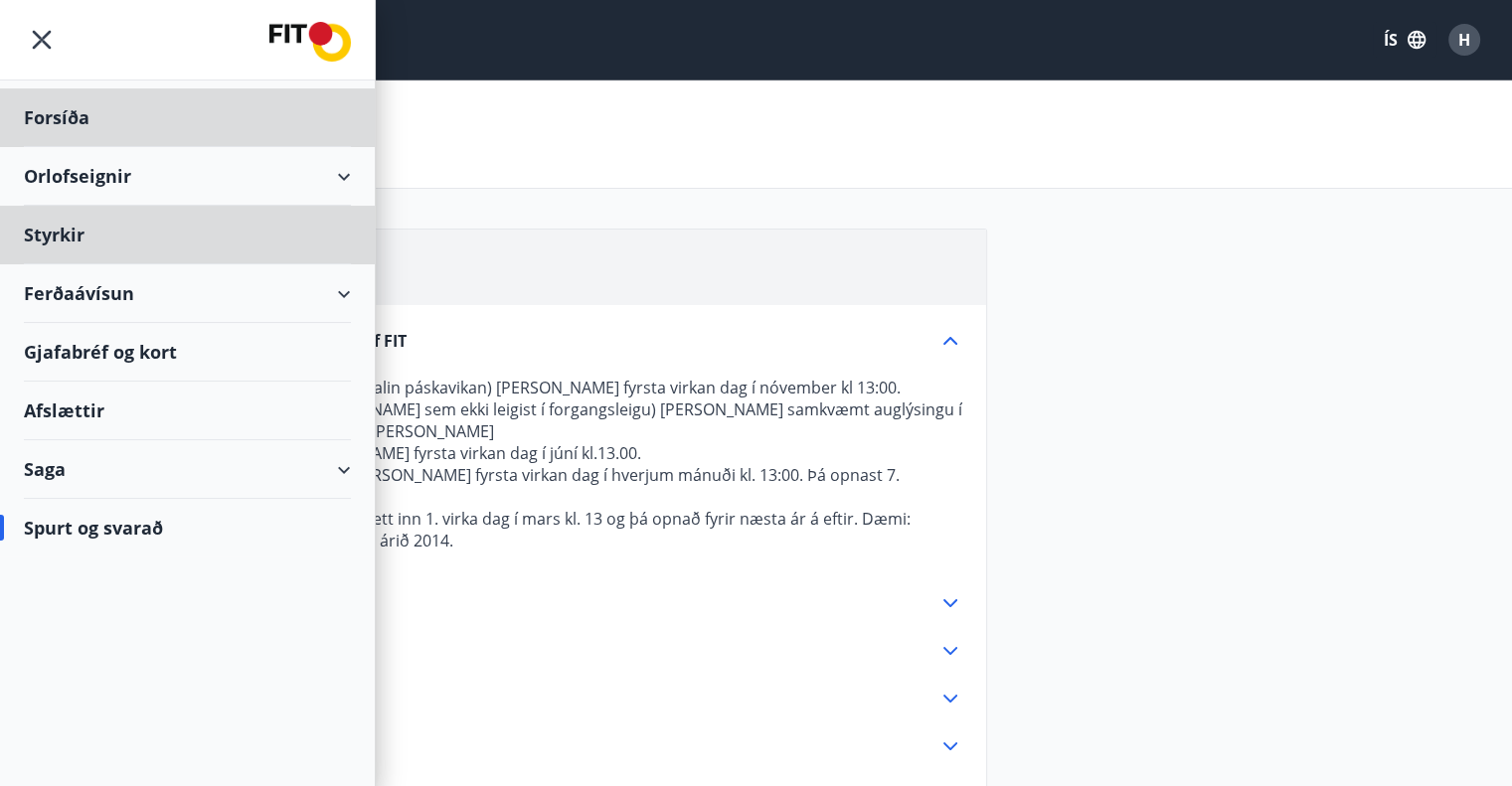 click on "Styrkir" at bounding box center [187, 117] 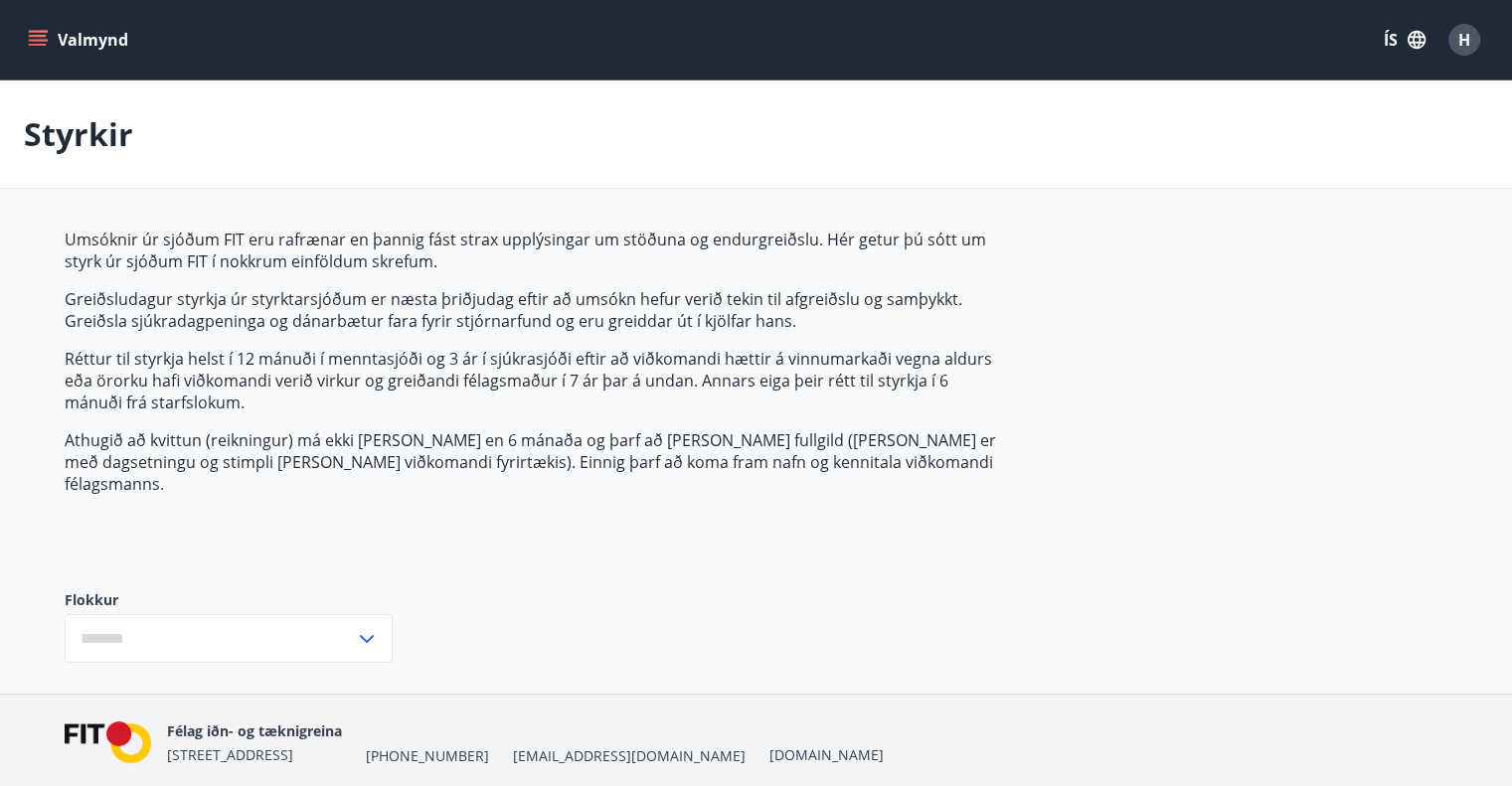 type on "***" 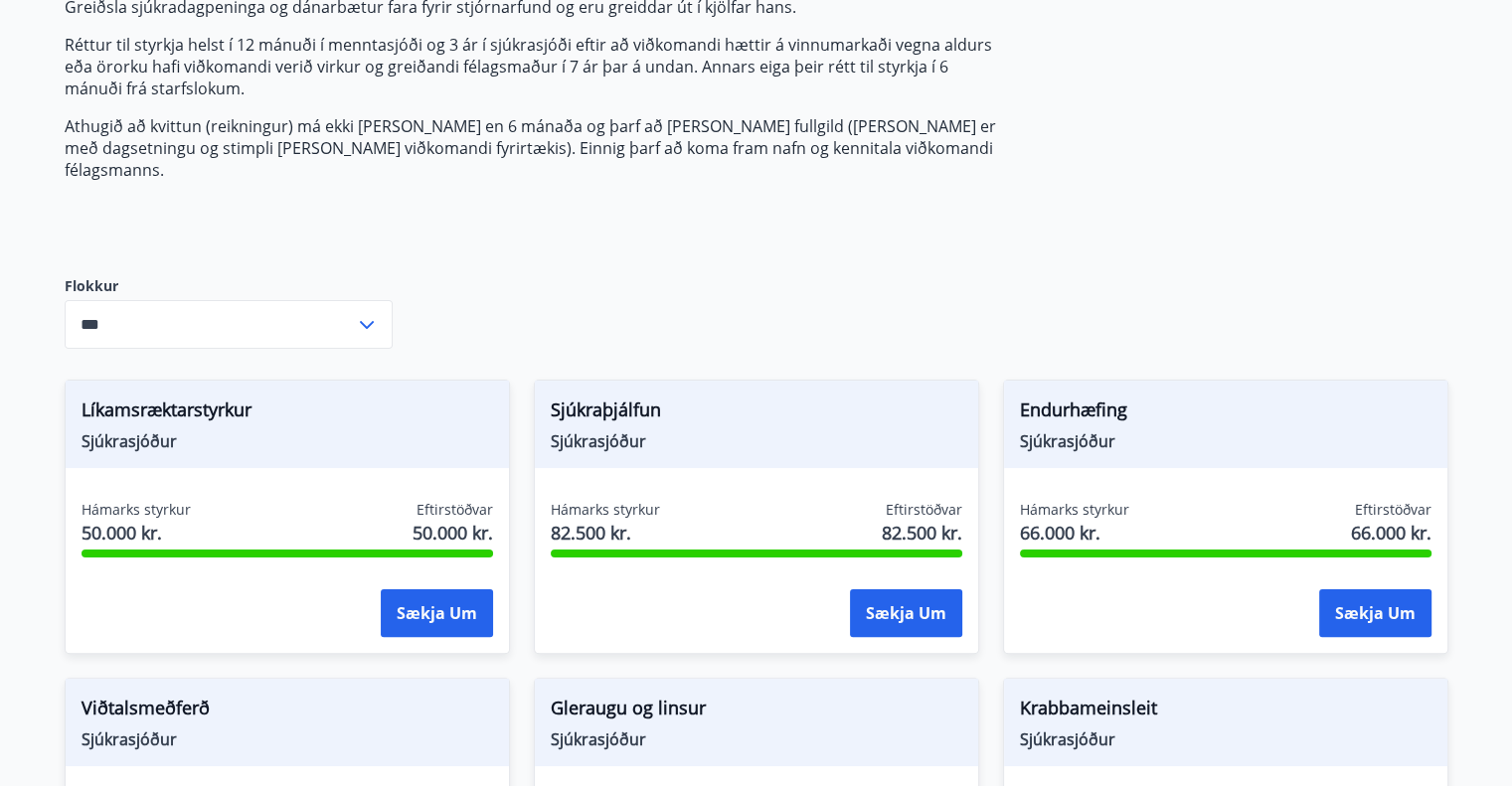 scroll, scrollTop: 0, scrollLeft: 0, axis: both 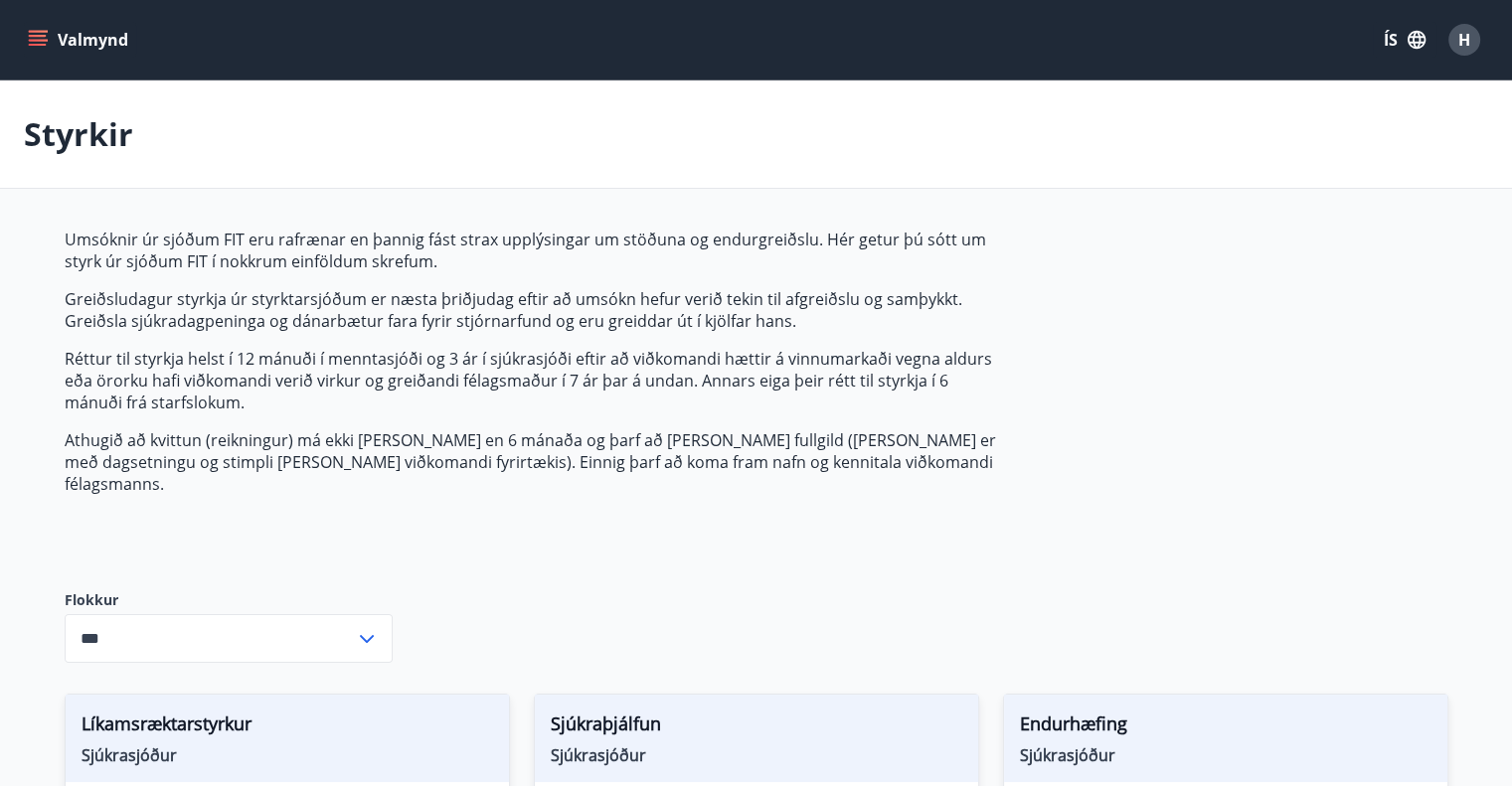 click 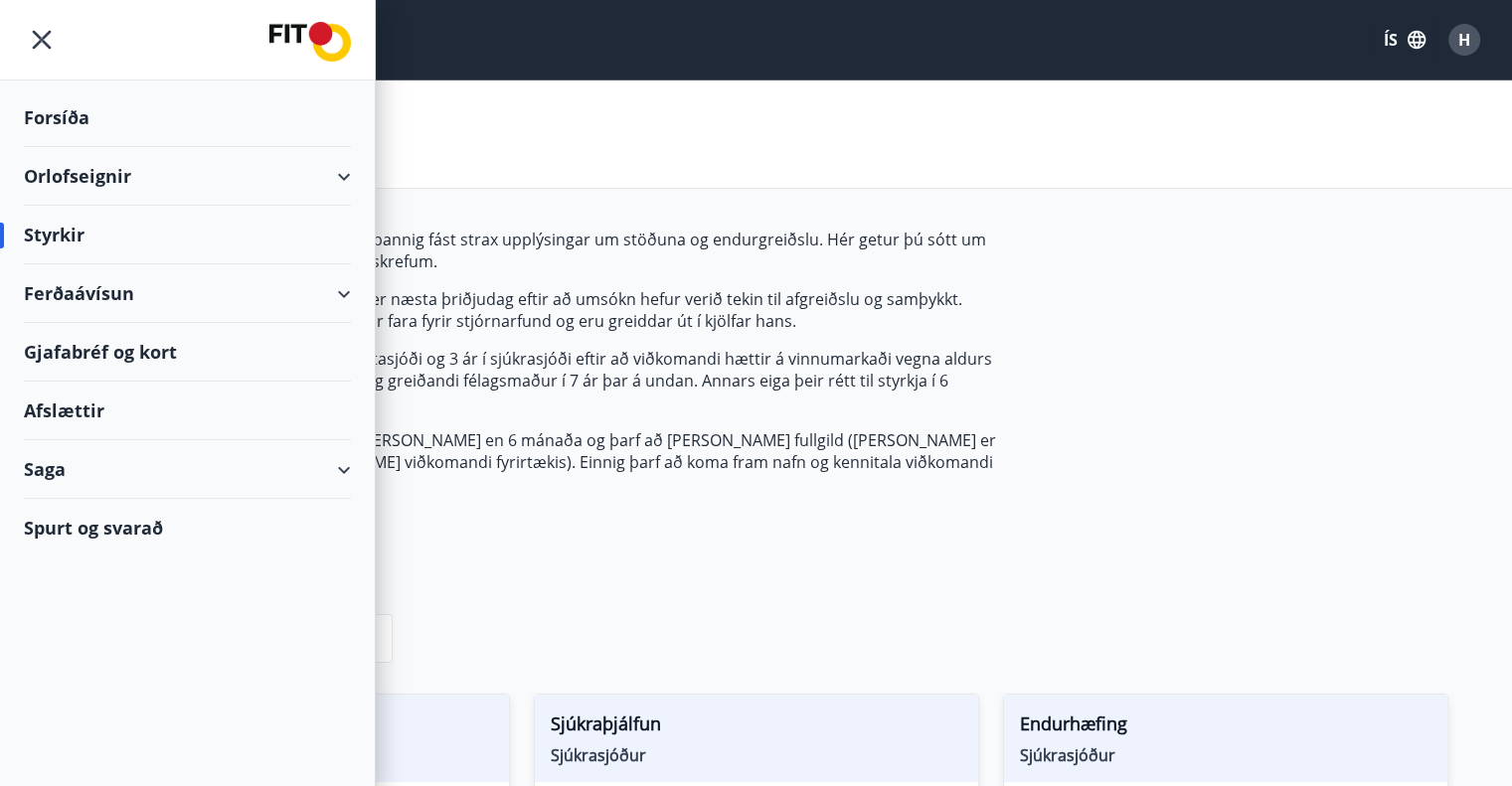 click on "Ferðaávísun" at bounding box center [187, 293] 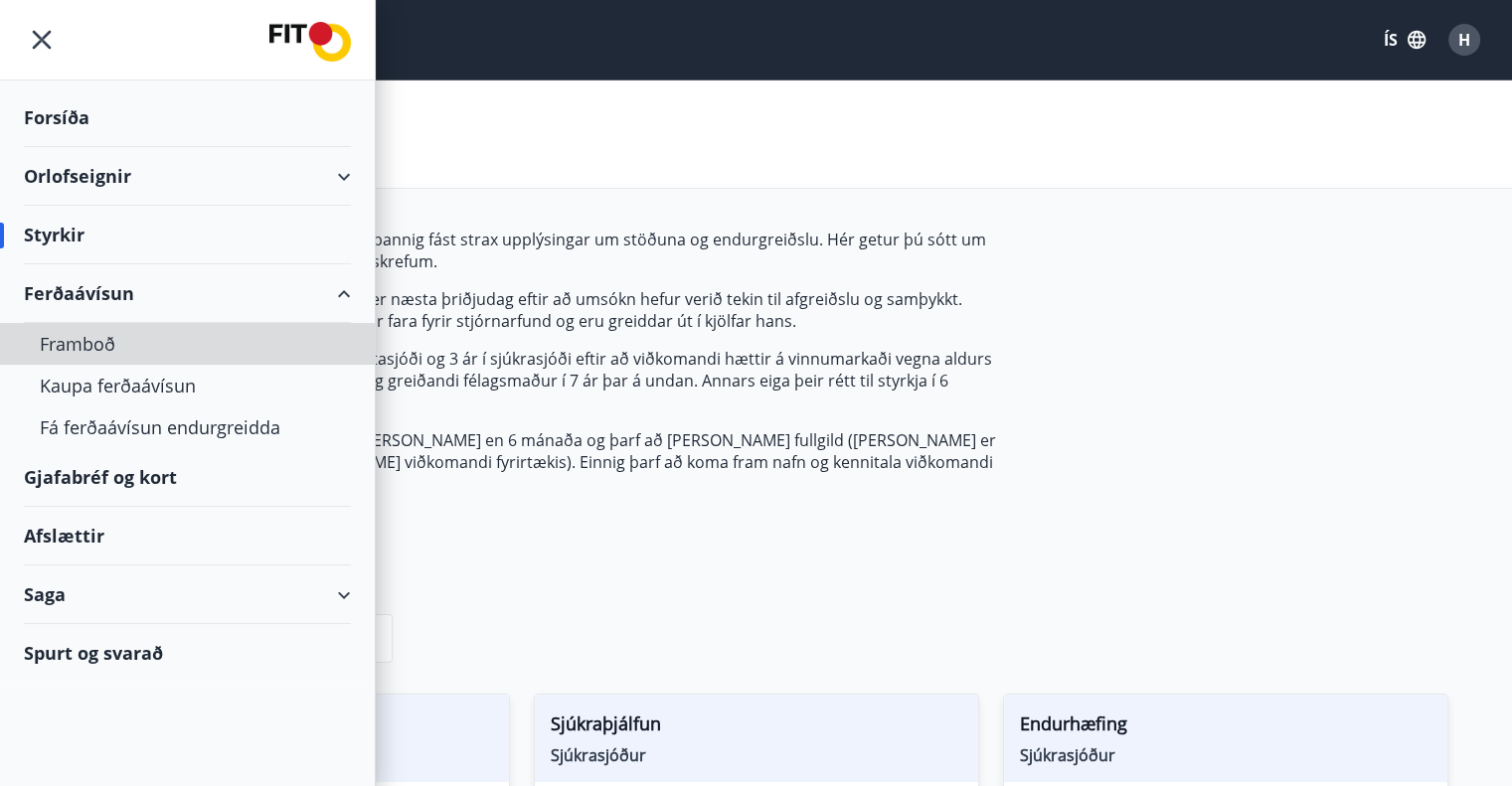 click on "Framboð" at bounding box center (187, 344) 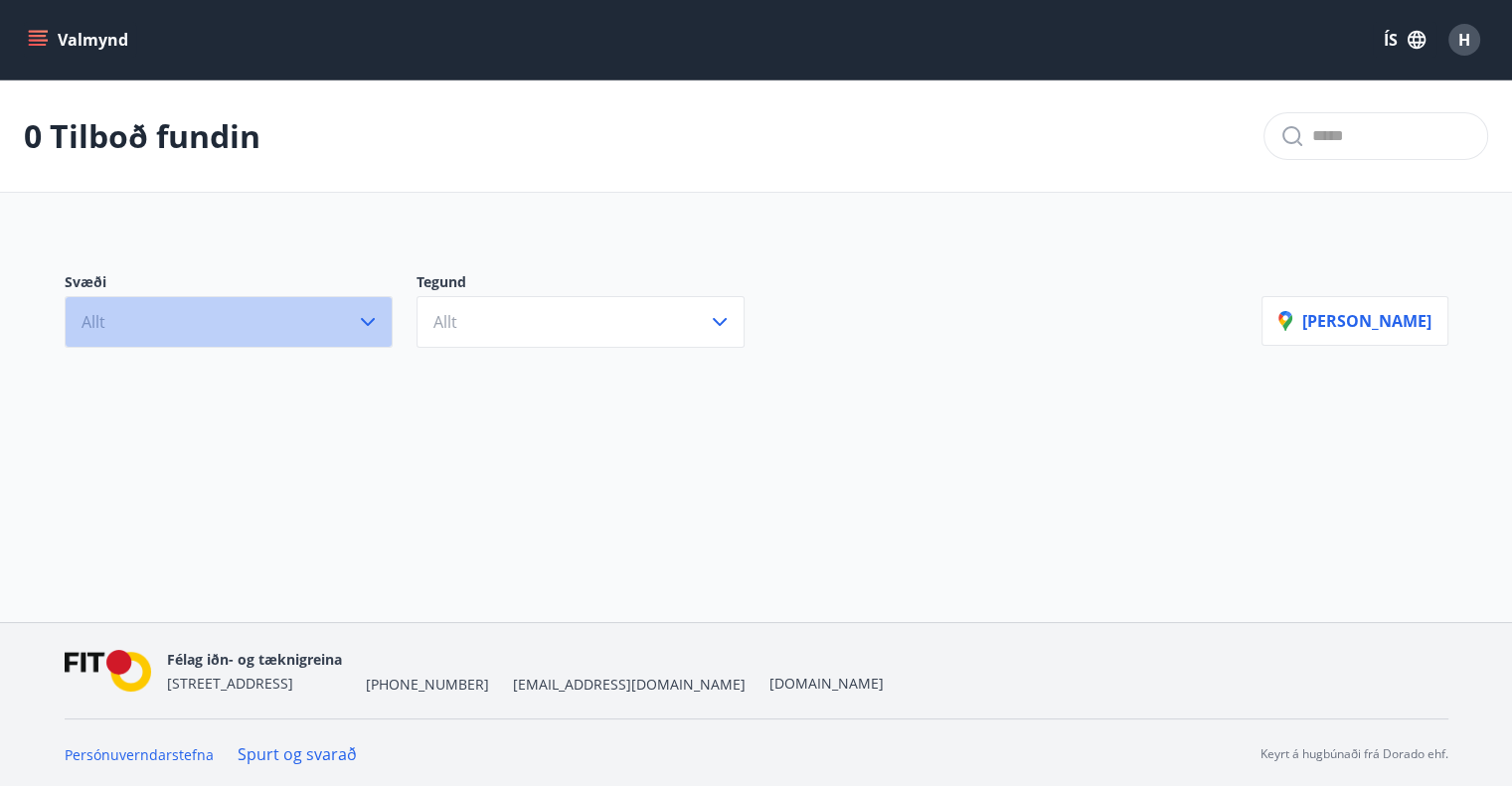 click 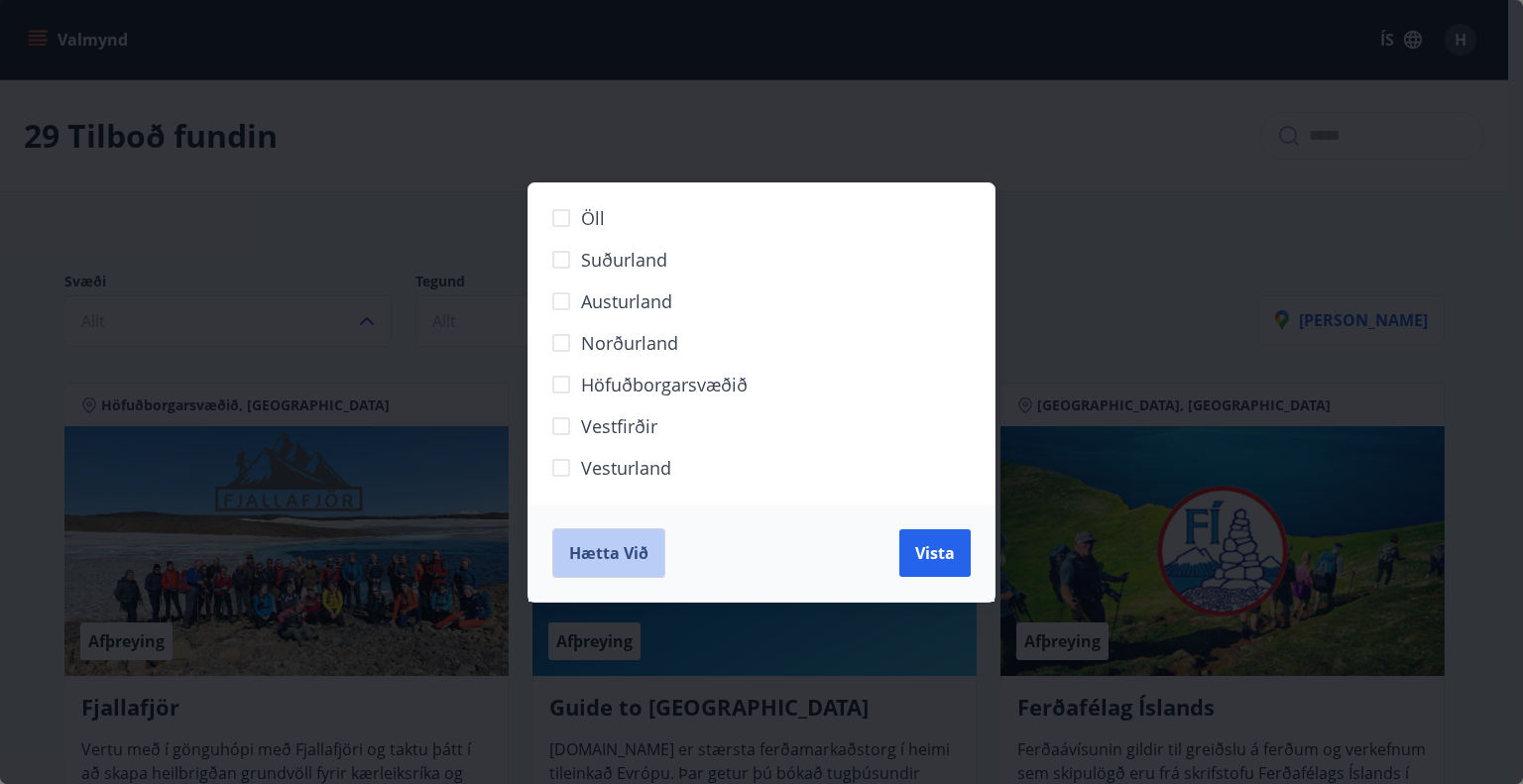 click on "Hætta við" at bounding box center (609, 553) 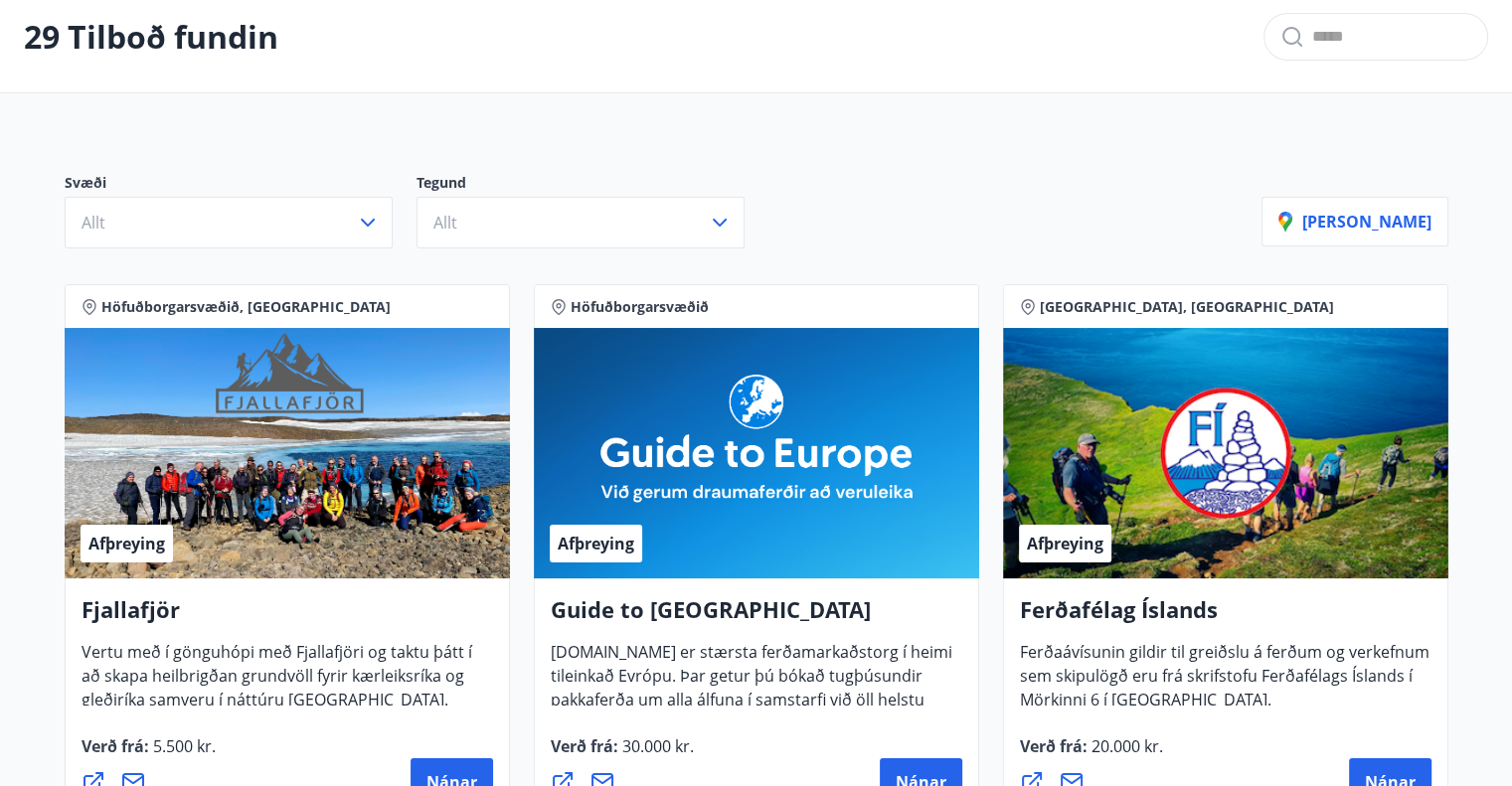 scroll, scrollTop: 0, scrollLeft: 0, axis: both 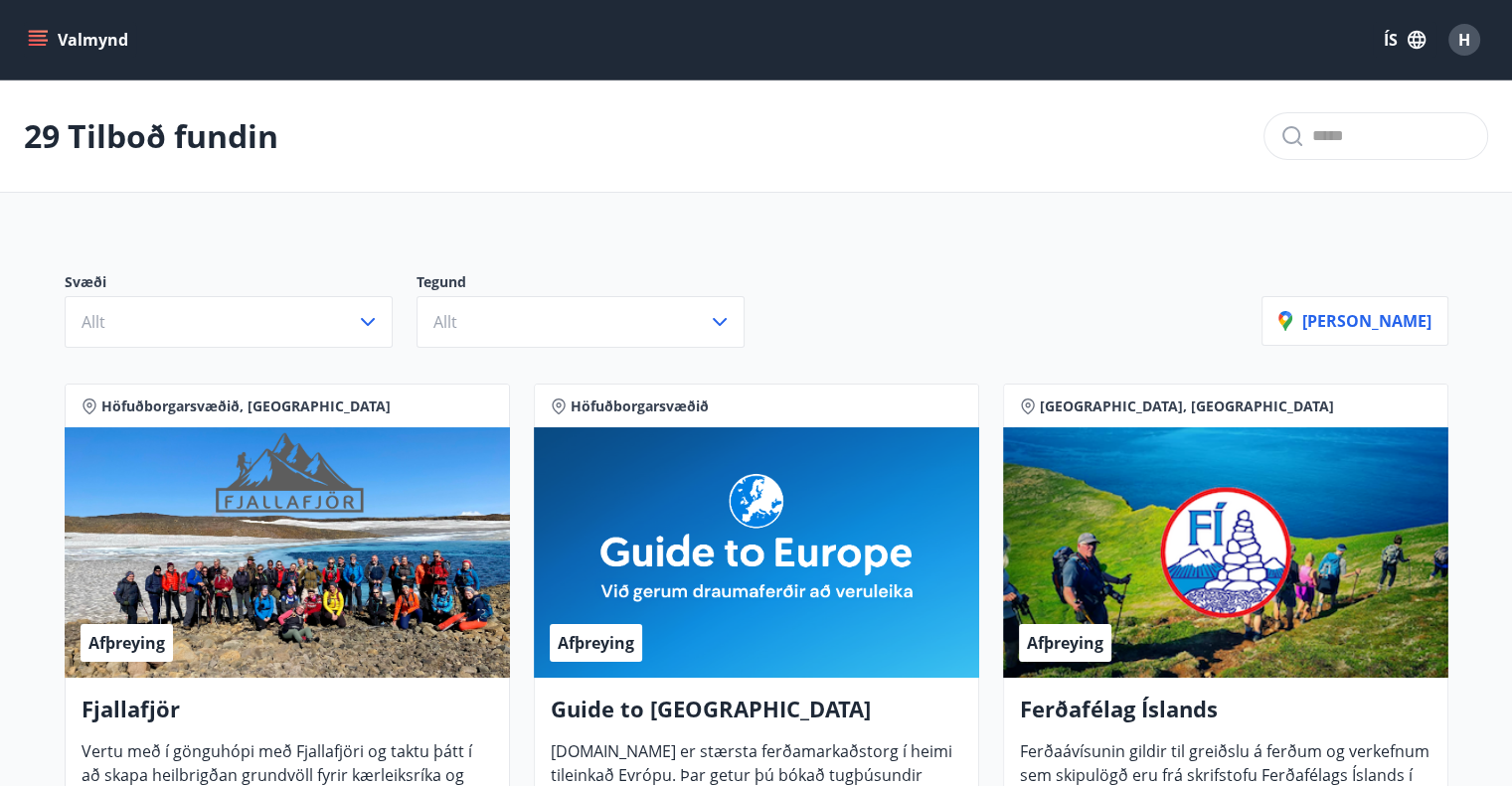 click 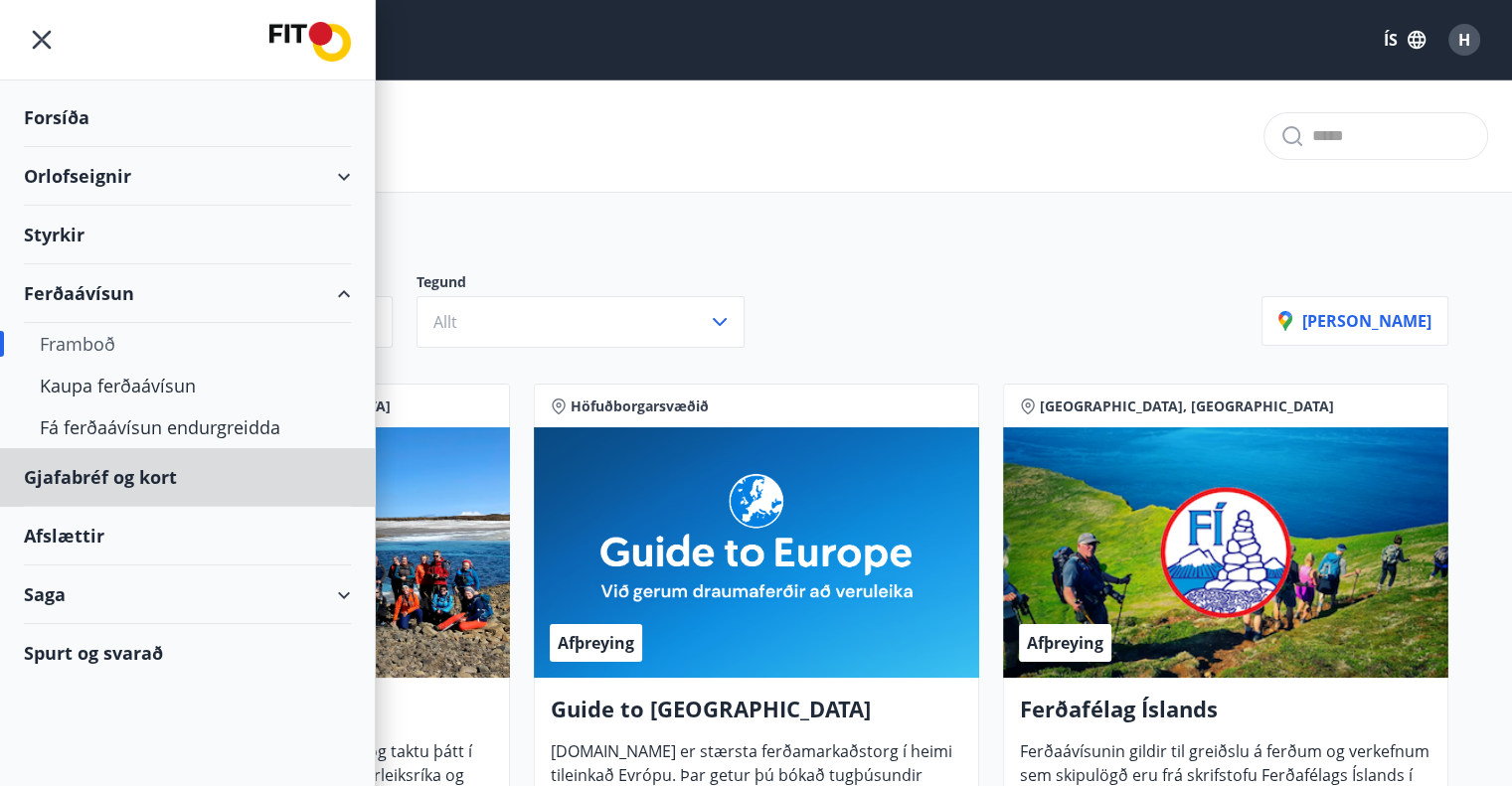 click on "Gjafabréf og kort" at bounding box center (187, 477) 